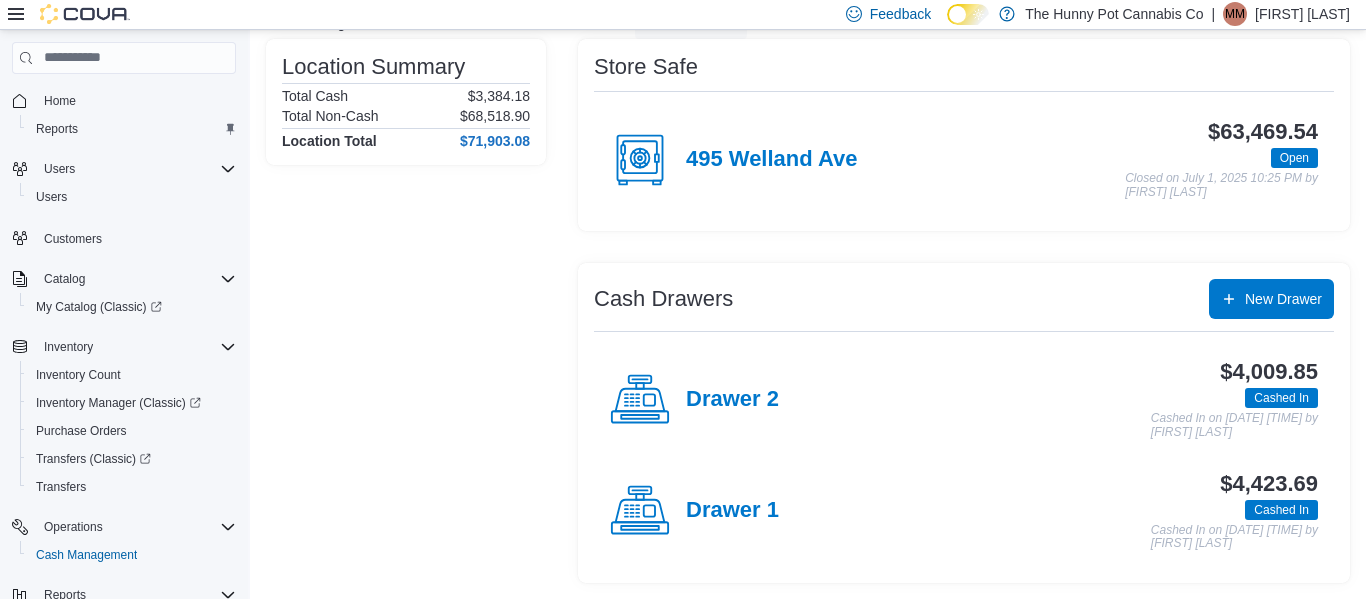 scroll, scrollTop: 155, scrollLeft: 0, axis: vertical 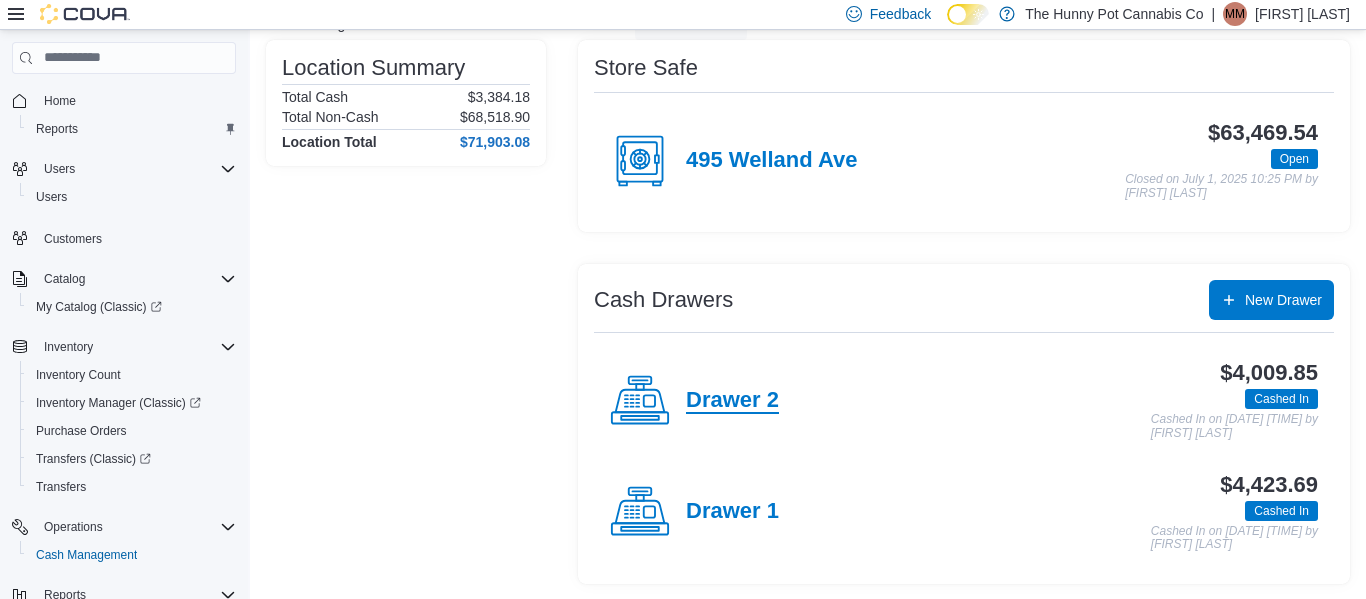 click on "Drawer 2" at bounding box center [732, 401] 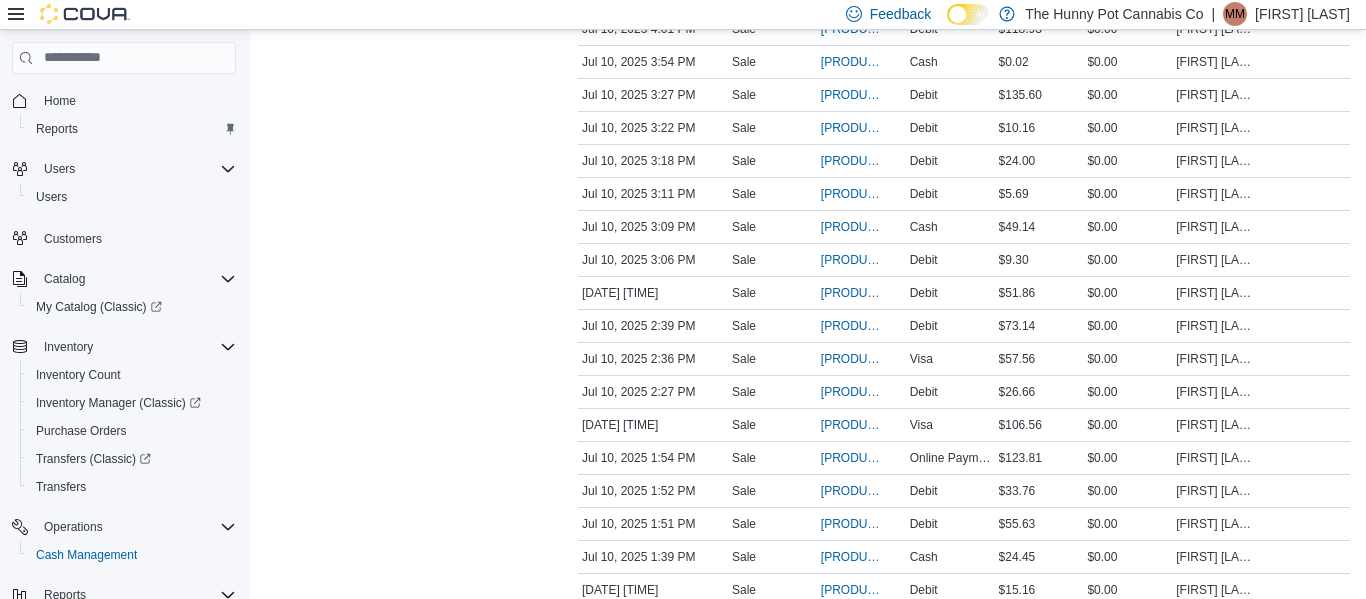 scroll, scrollTop: 1990, scrollLeft: 0, axis: vertical 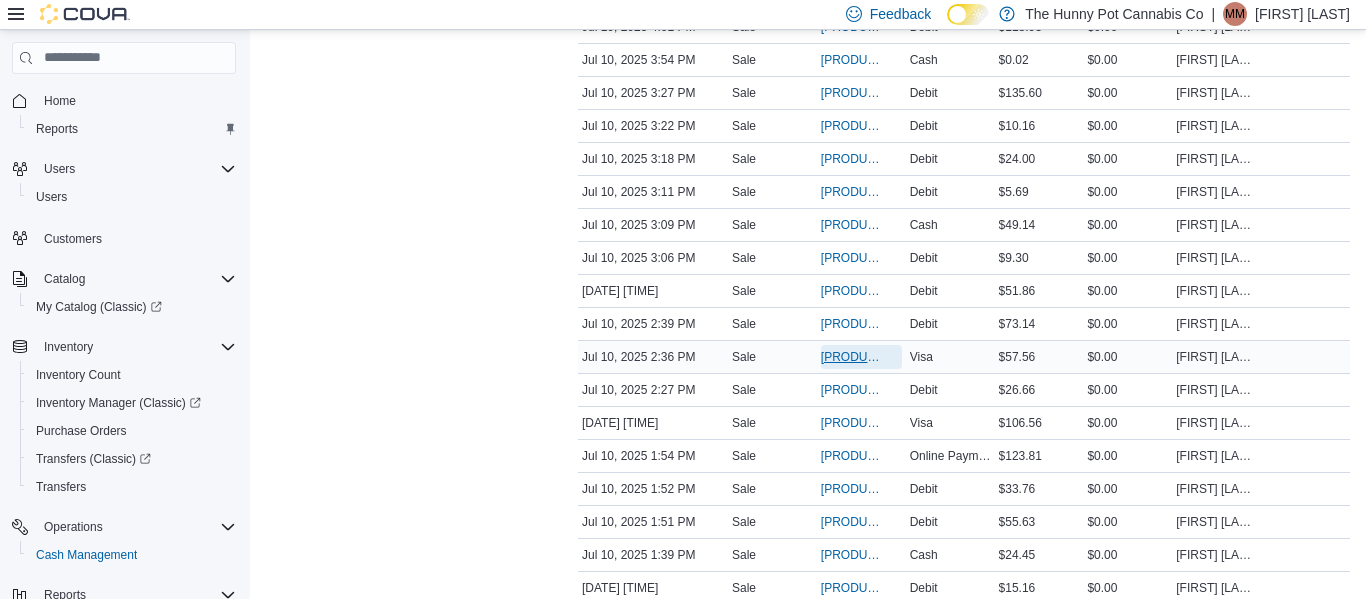 click on "[PRODUCT_CODE]" at bounding box center (851, 357) 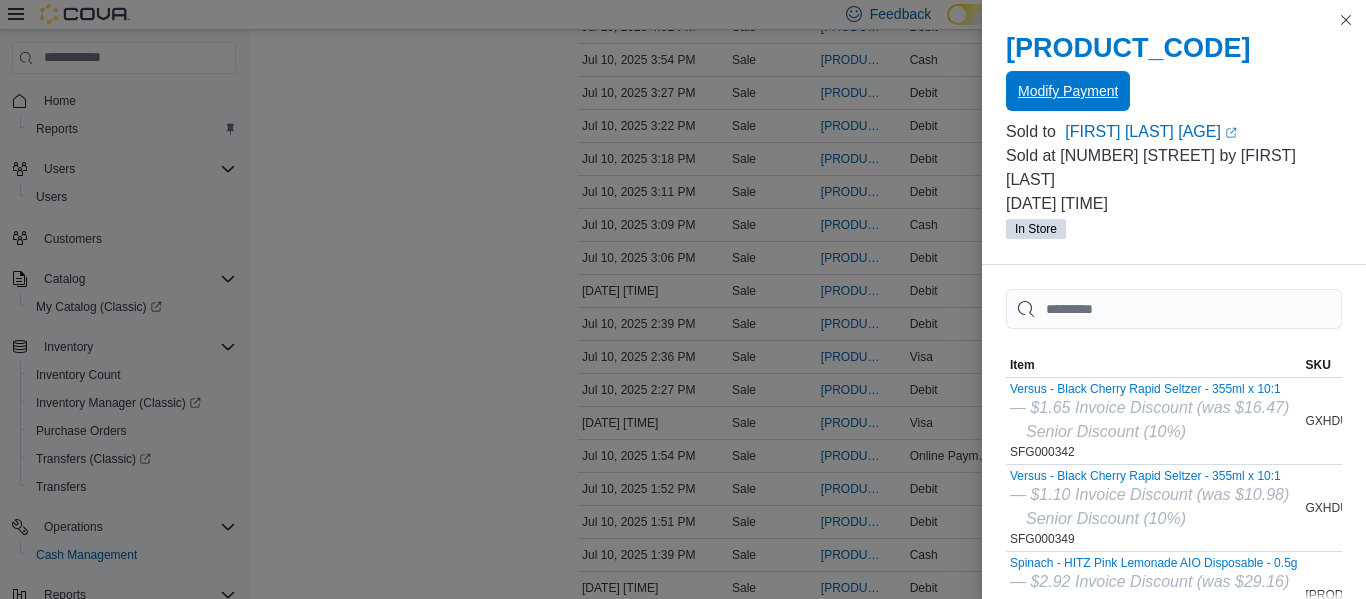 click on "Modify Payment" at bounding box center [1068, 91] 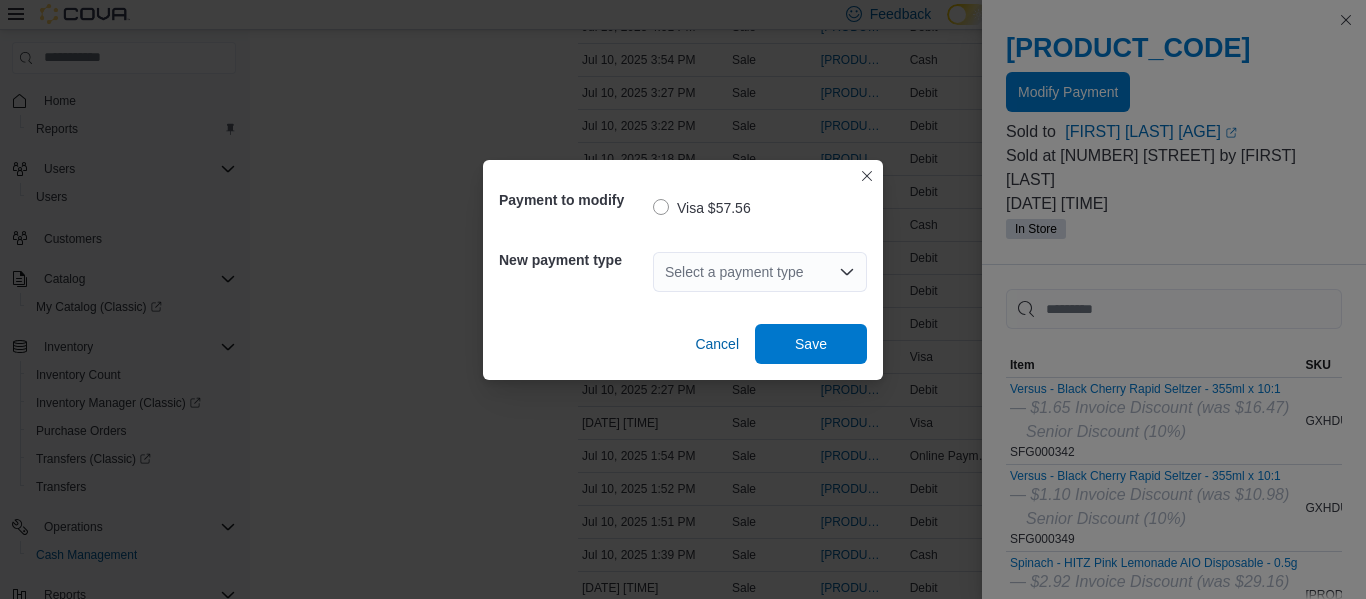 click on "Select a payment type" at bounding box center [760, 272] 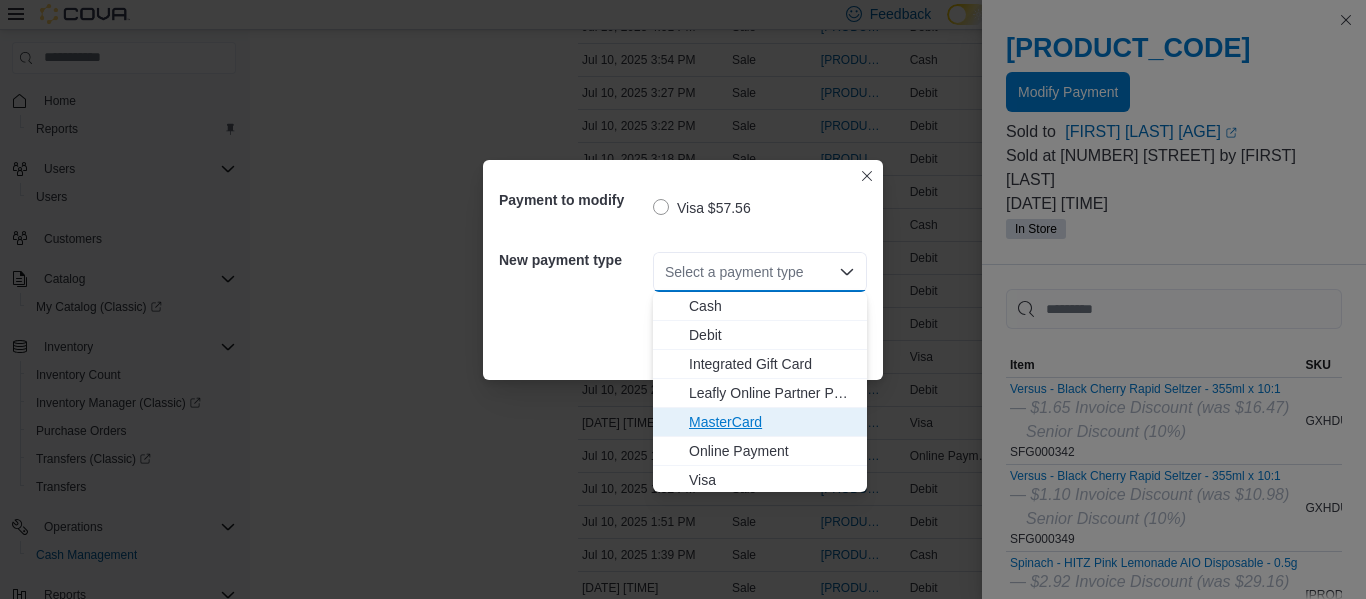 click on "MasterCard" at bounding box center [772, 422] 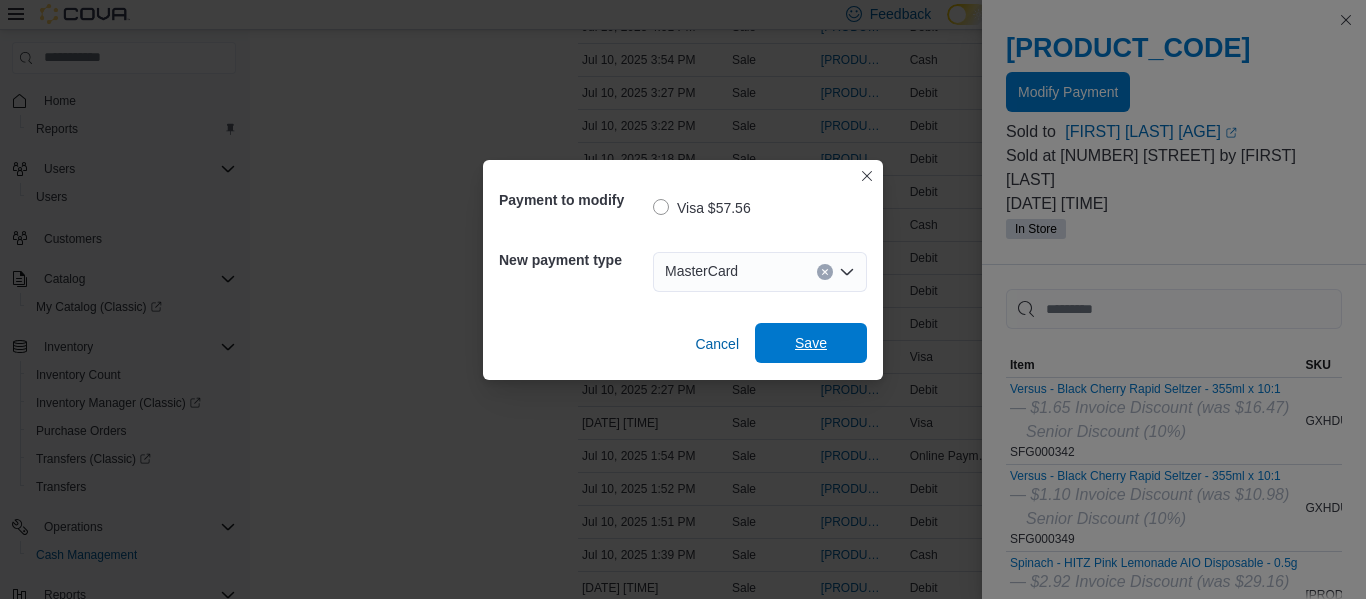 click on "Save" at bounding box center [811, 343] 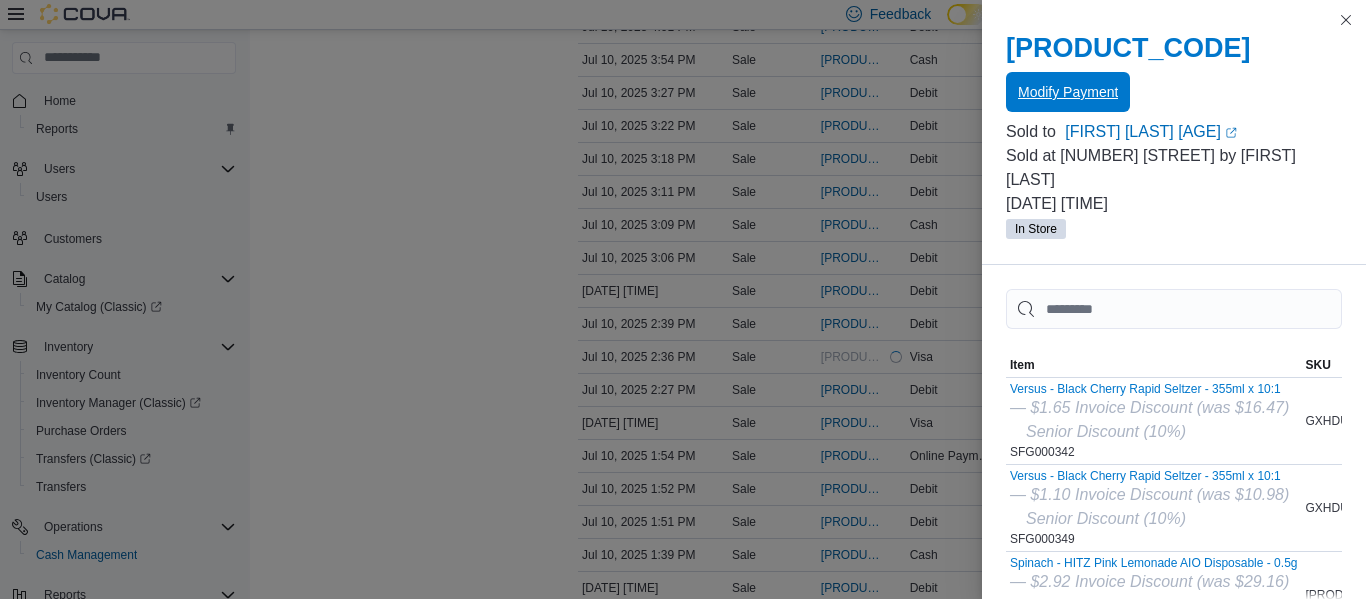 scroll, scrollTop: 0, scrollLeft: 0, axis: both 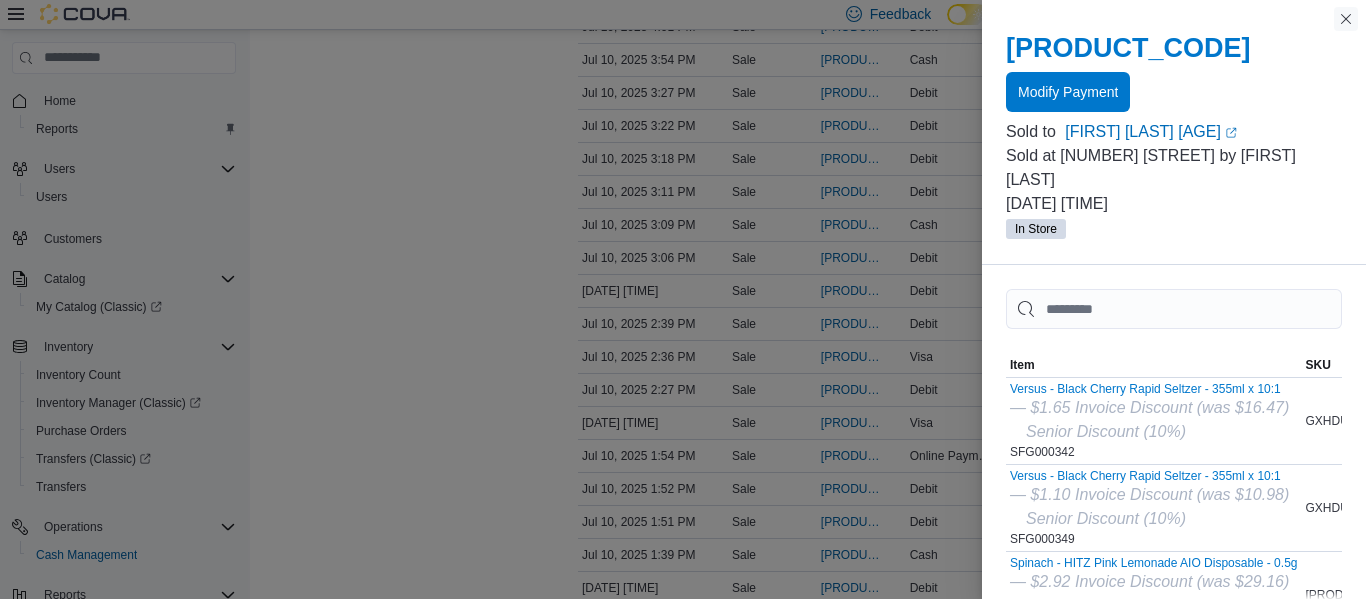 click at bounding box center (1346, 19) 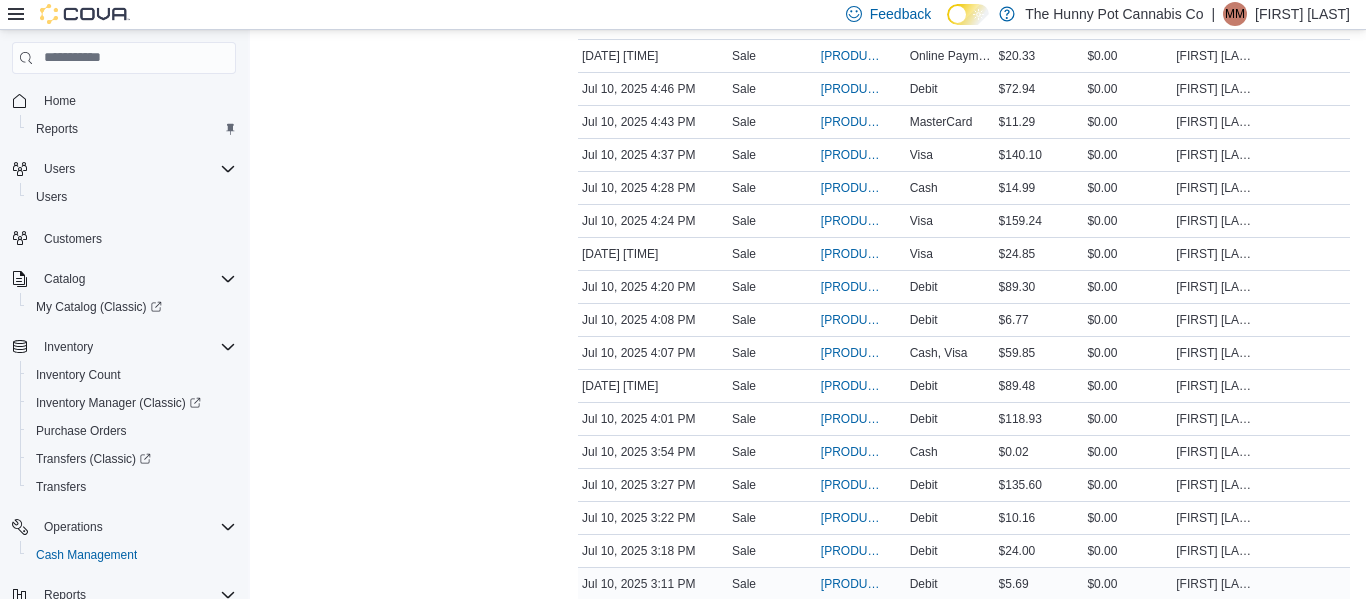 scroll, scrollTop: 1600, scrollLeft: 0, axis: vertical 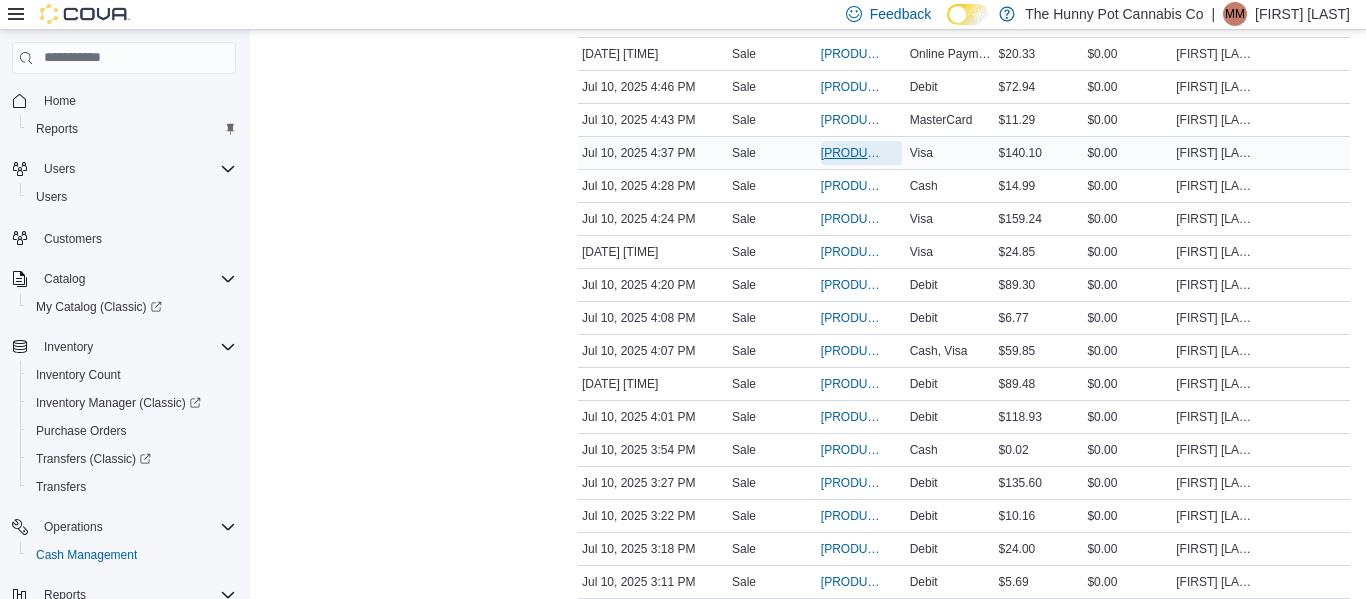 click on "[PRODUCT_CODE]" at bounding box center (851, 153) 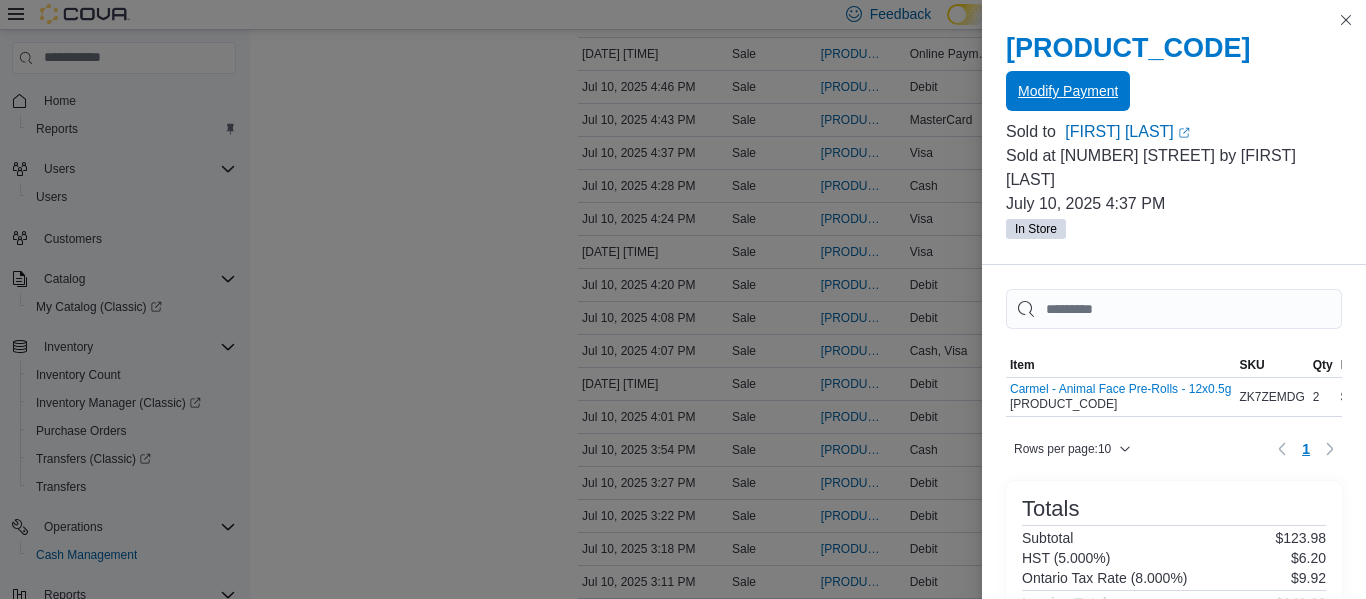 click on "Modify Payment" at bounding box center [1068, 91] 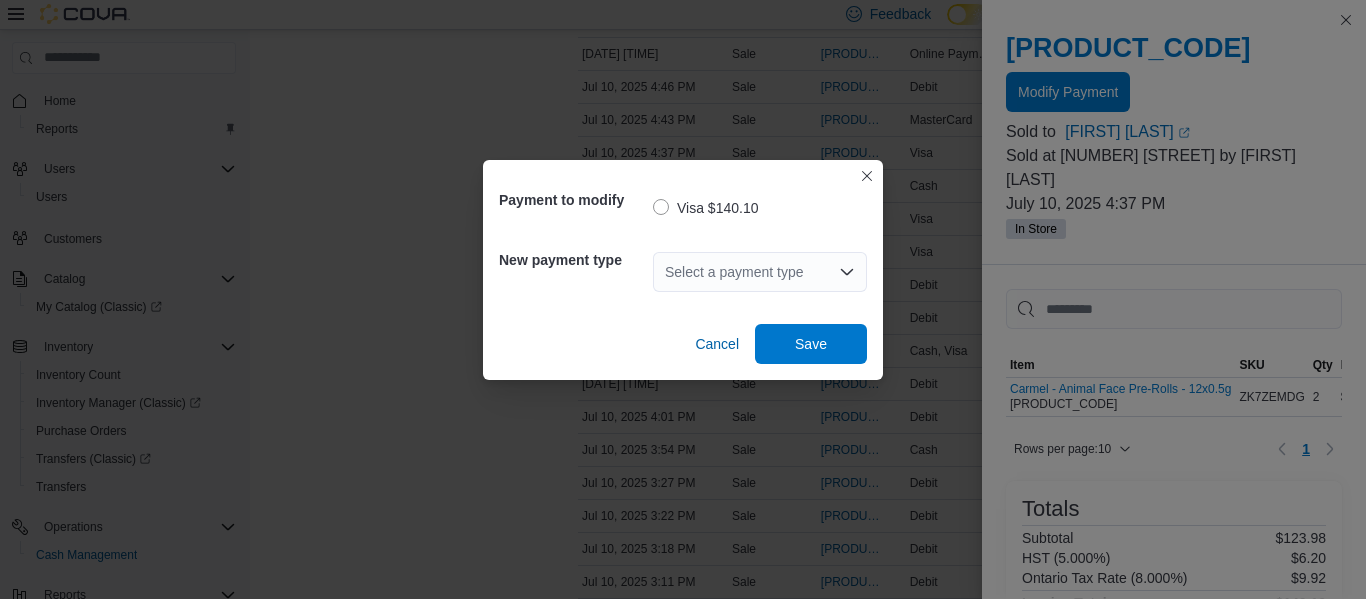 click on "Select a payment type" at bounding box center [760, 272] 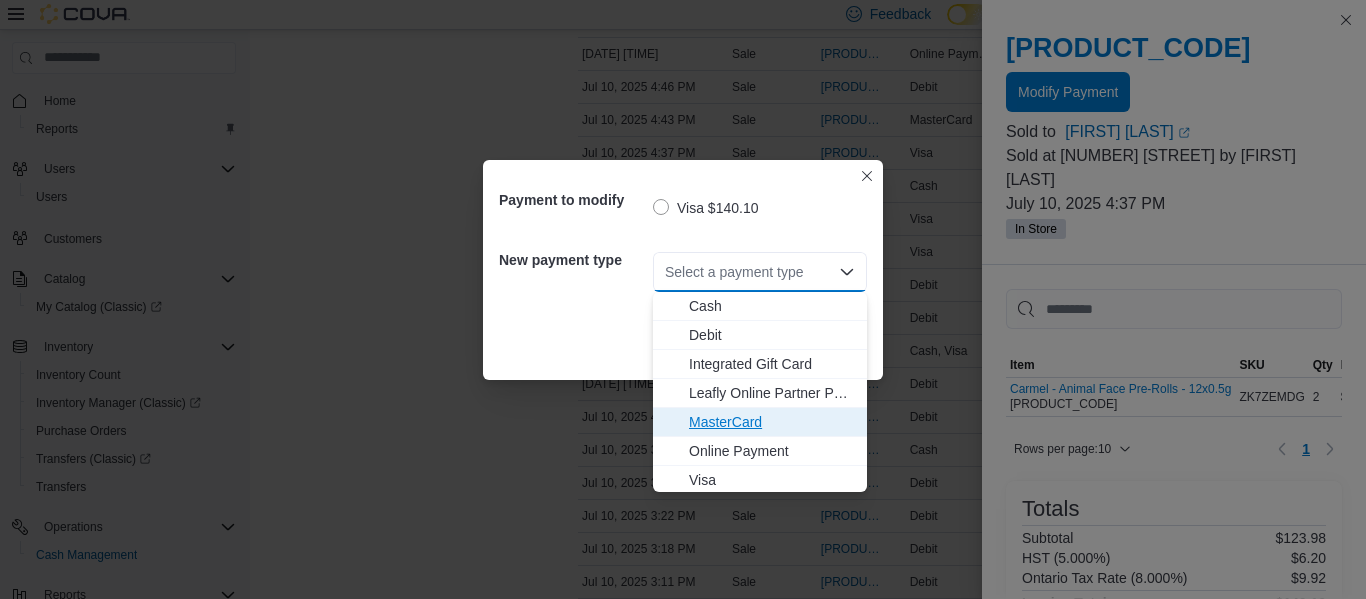 click on "MasterCard" at bounding box center (772, 422) 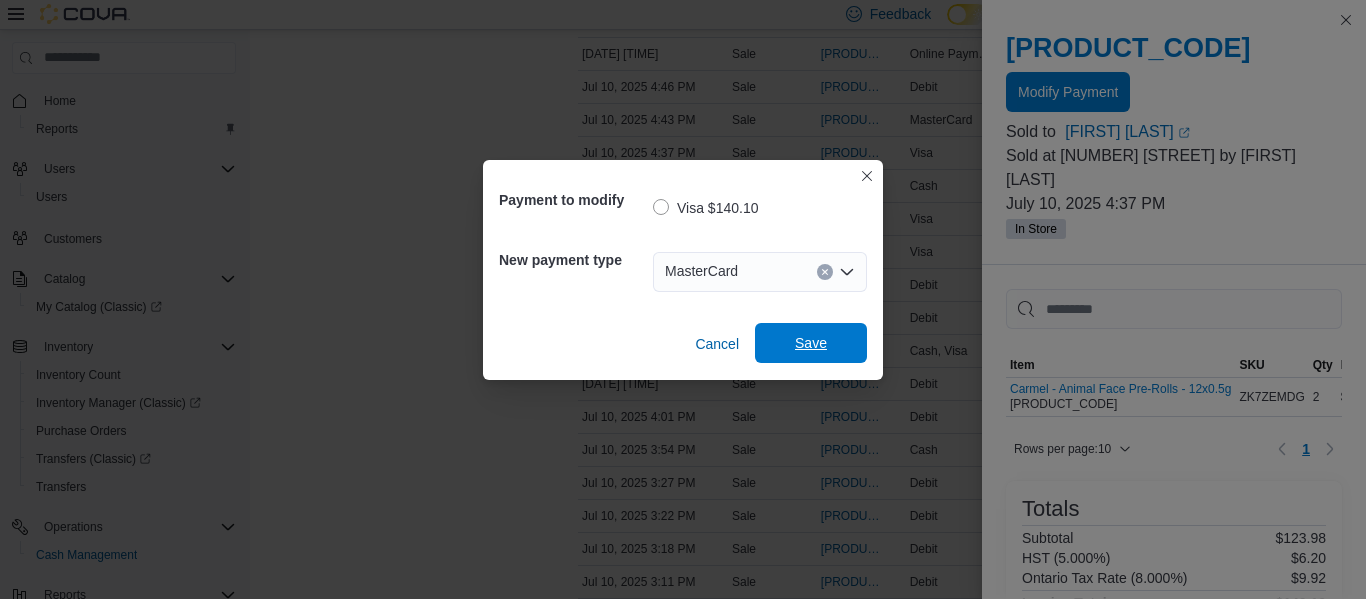 click on "Save" at bounding box center [811, 343] 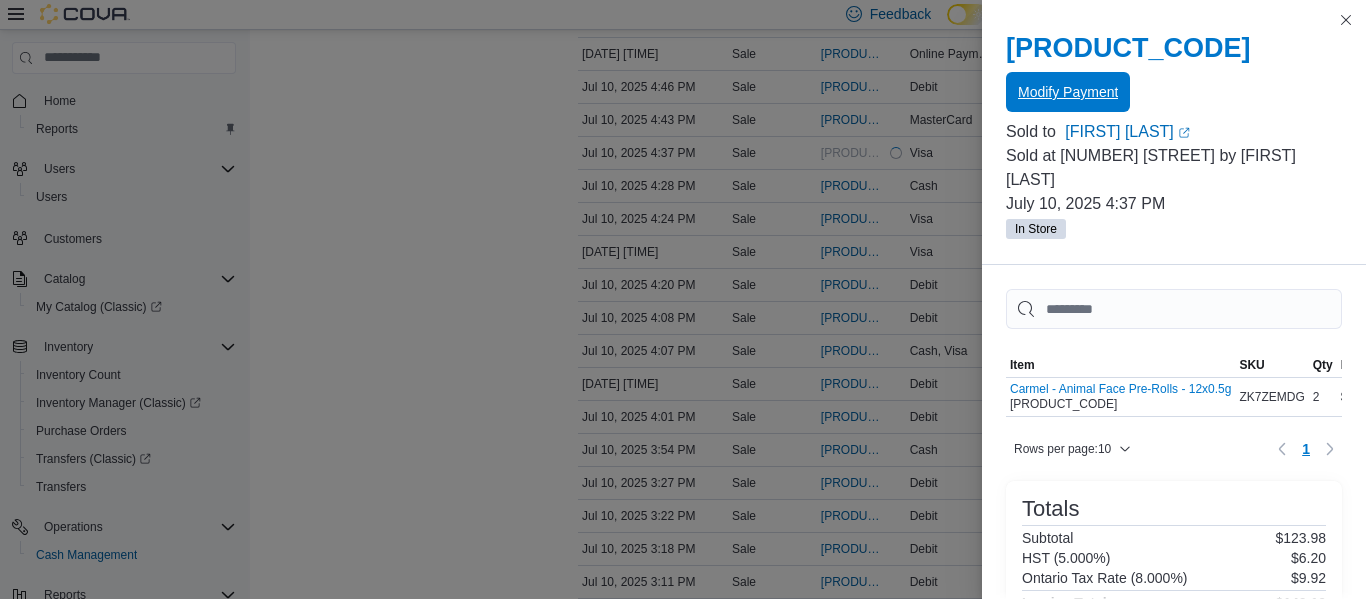 scroll, scrollTop: 0, scrollLeft: 0, axis: both 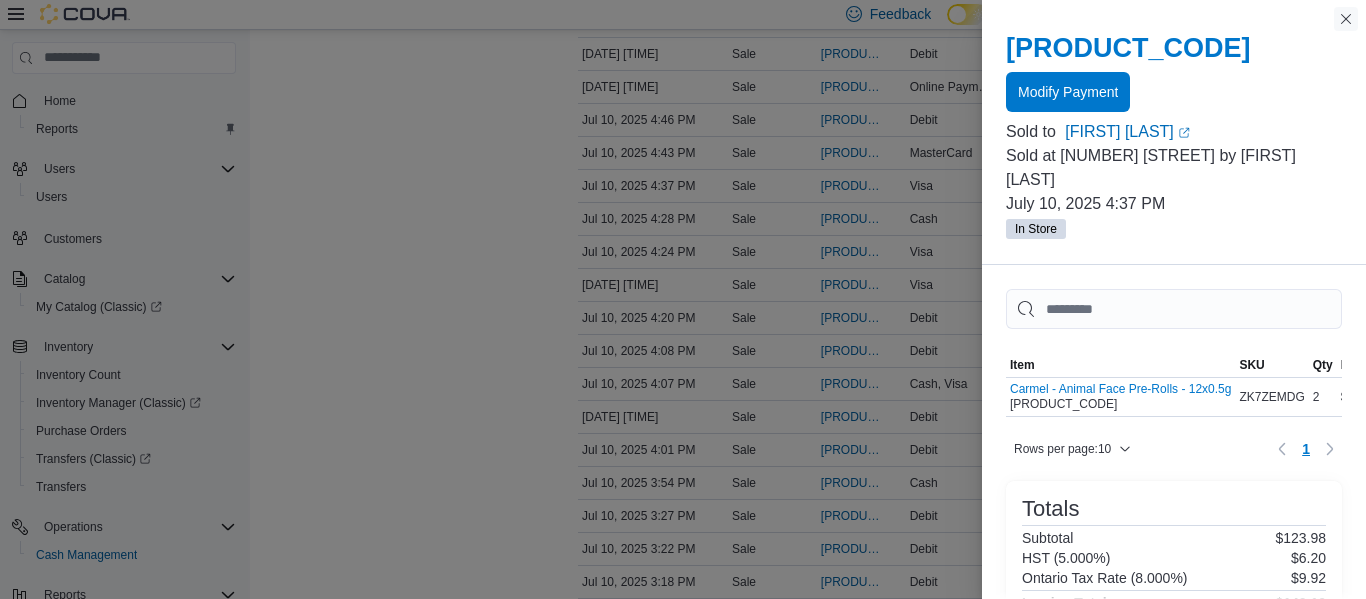 click at bounding box center (1346, 19) 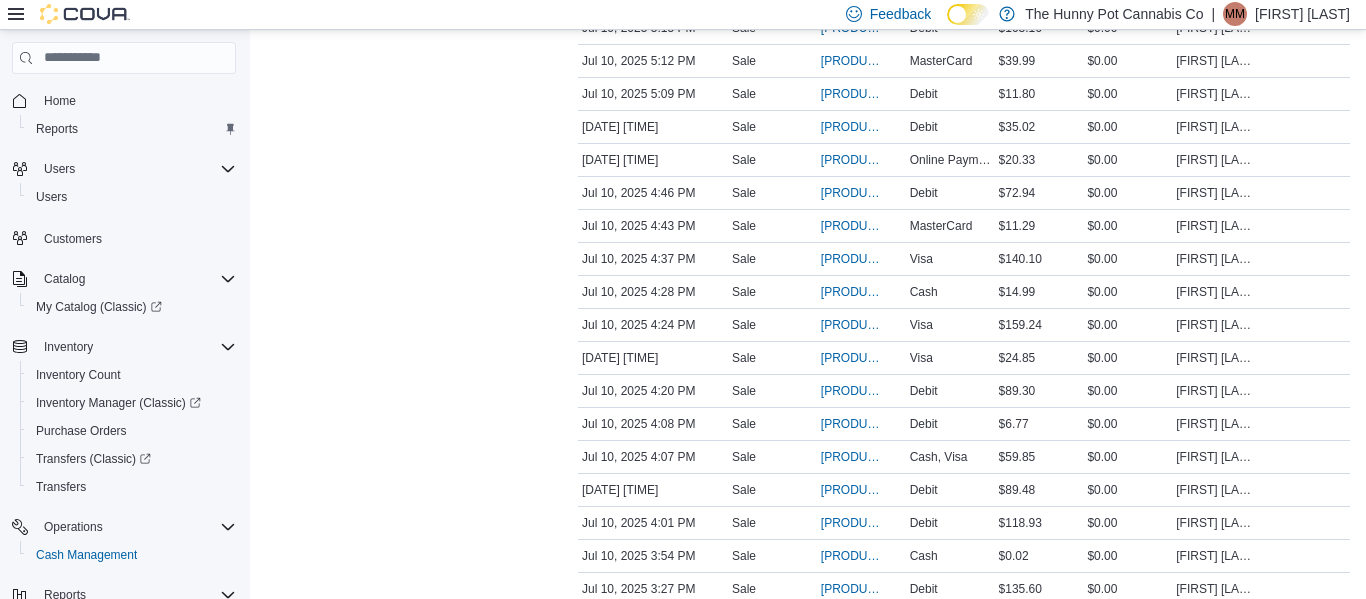 scroll, scrollTop: 1524, scrollLeft: 0, axis: vertical 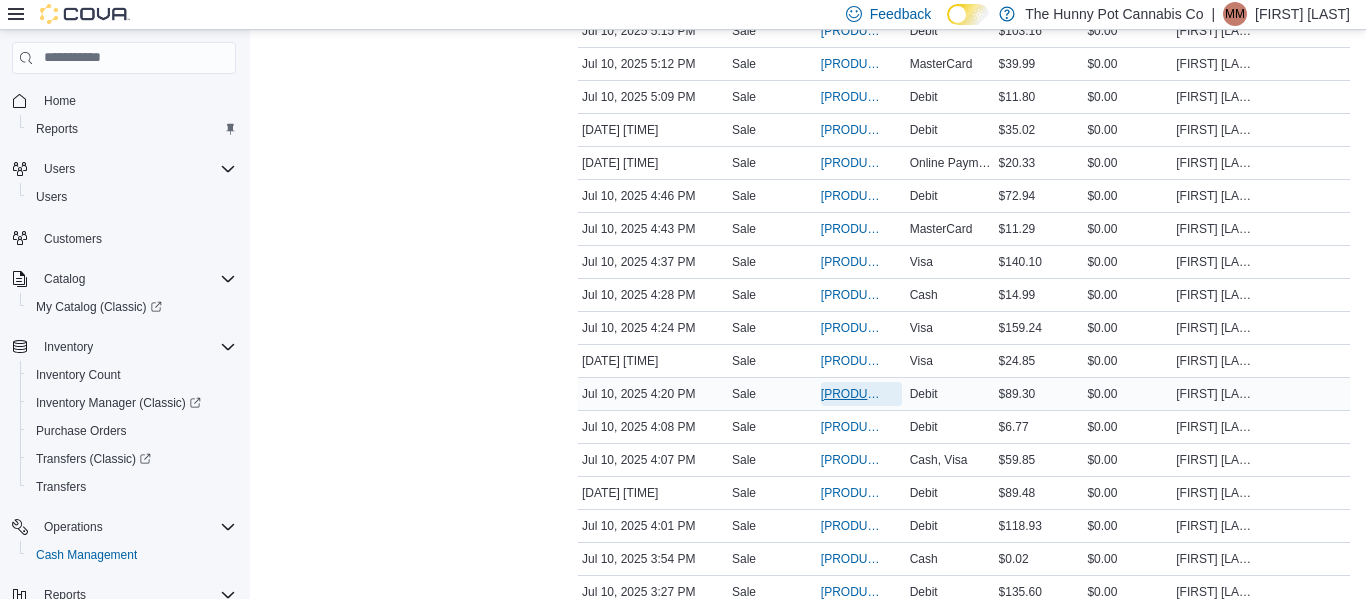 click on "[PRODUCT_CODE]" at bounding box center [851, 394] 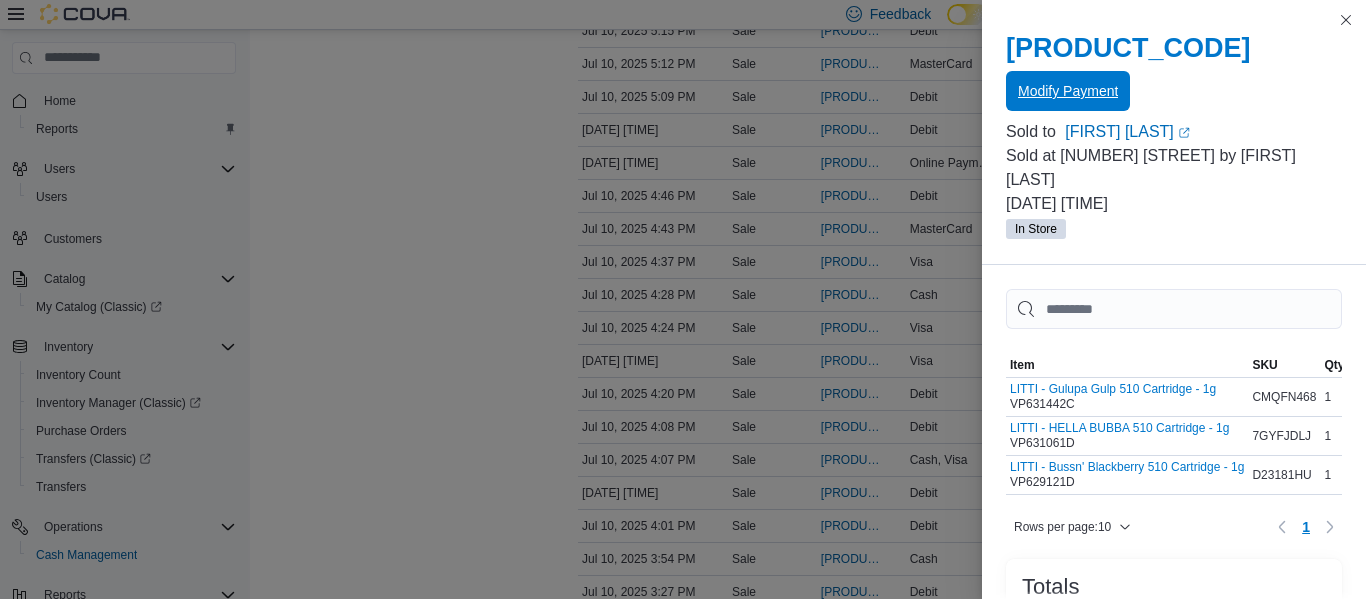 click on "Modify Payment" at bounding box center [1068, 91] 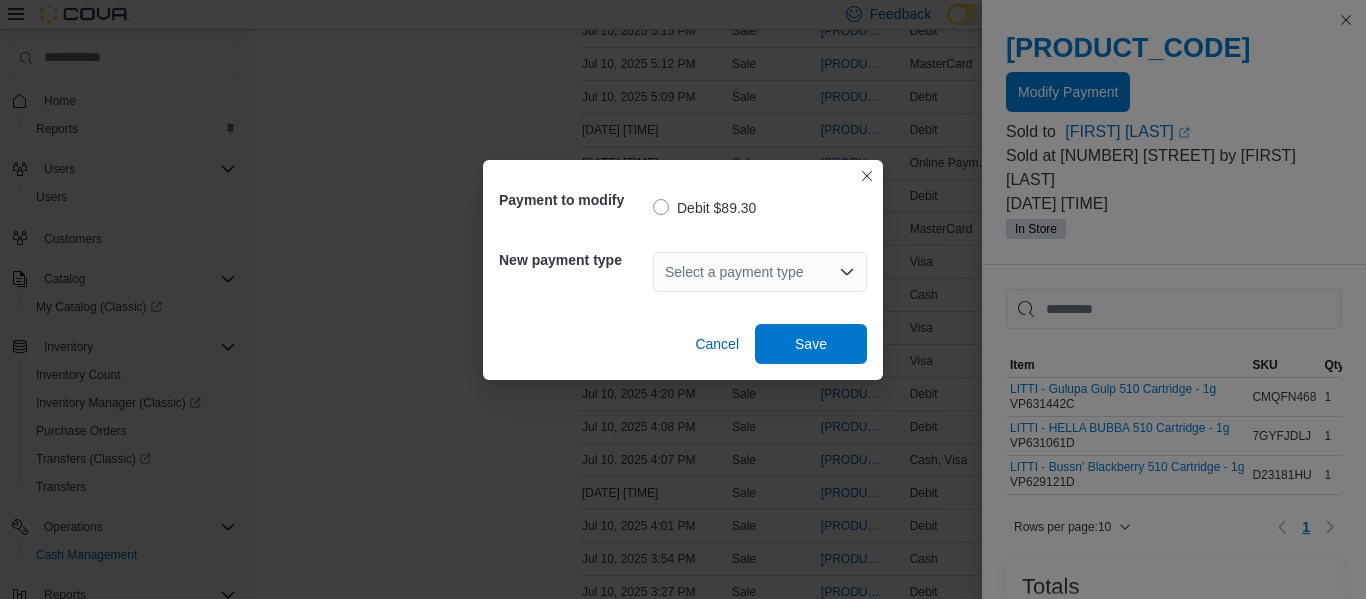 click on "Select a payment type" at bounding box center [760, 272] 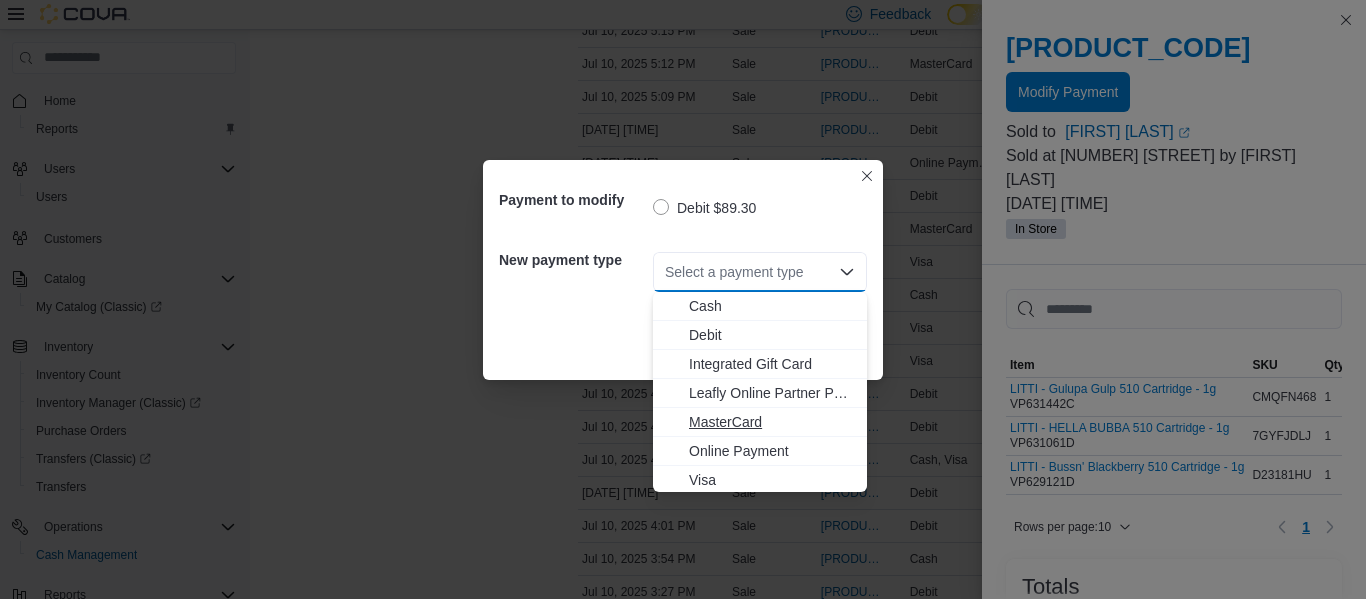 click on "MasterCard" at bounding box center (772, 422) 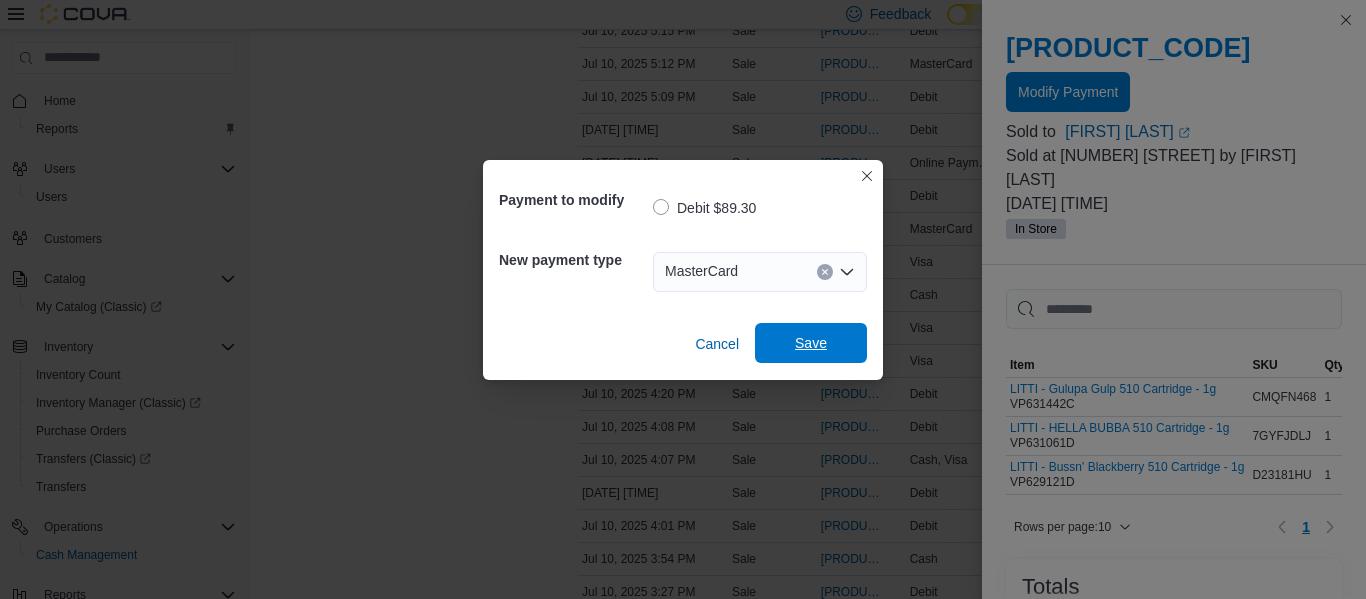 click on "Save" at bounding box center (811, 343) 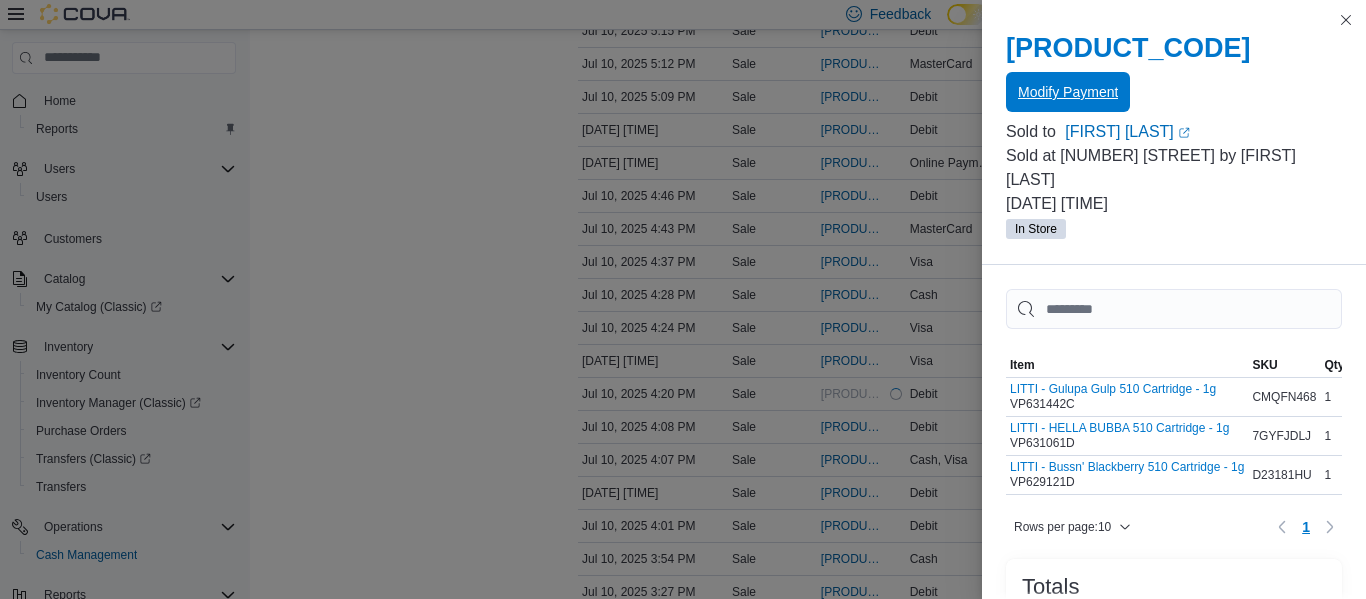 scroll, scrollTop: 0, scrollLeft: 0, axis: both 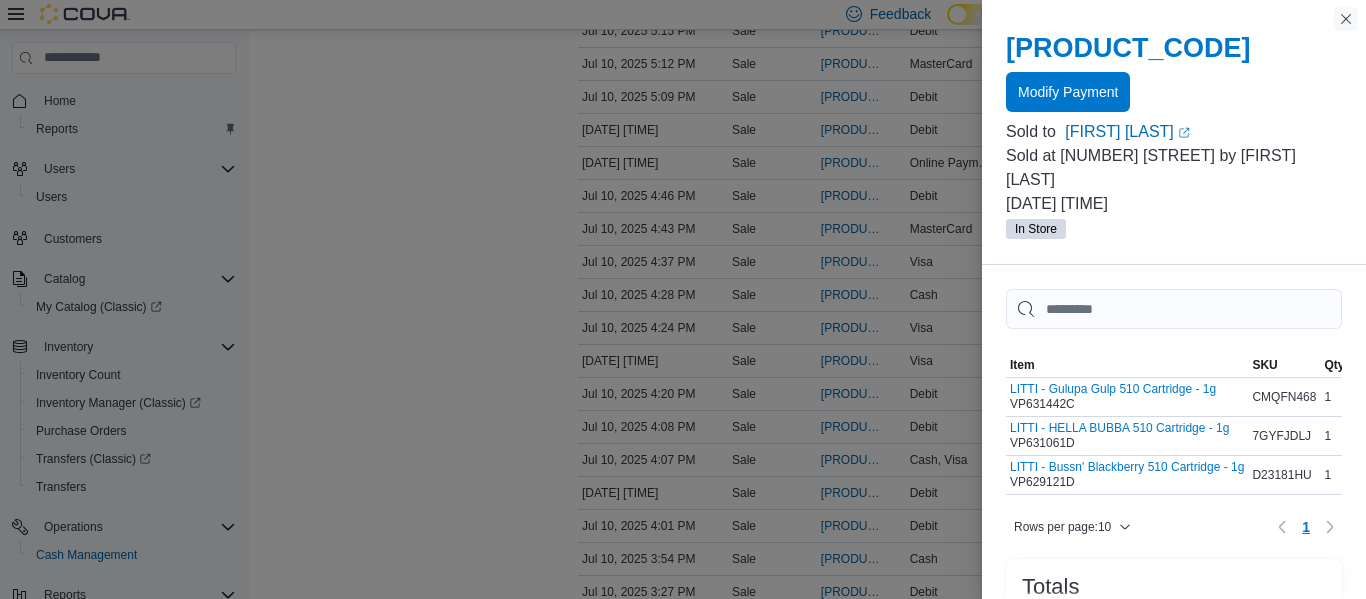 click at bounding box center [1346, 19] 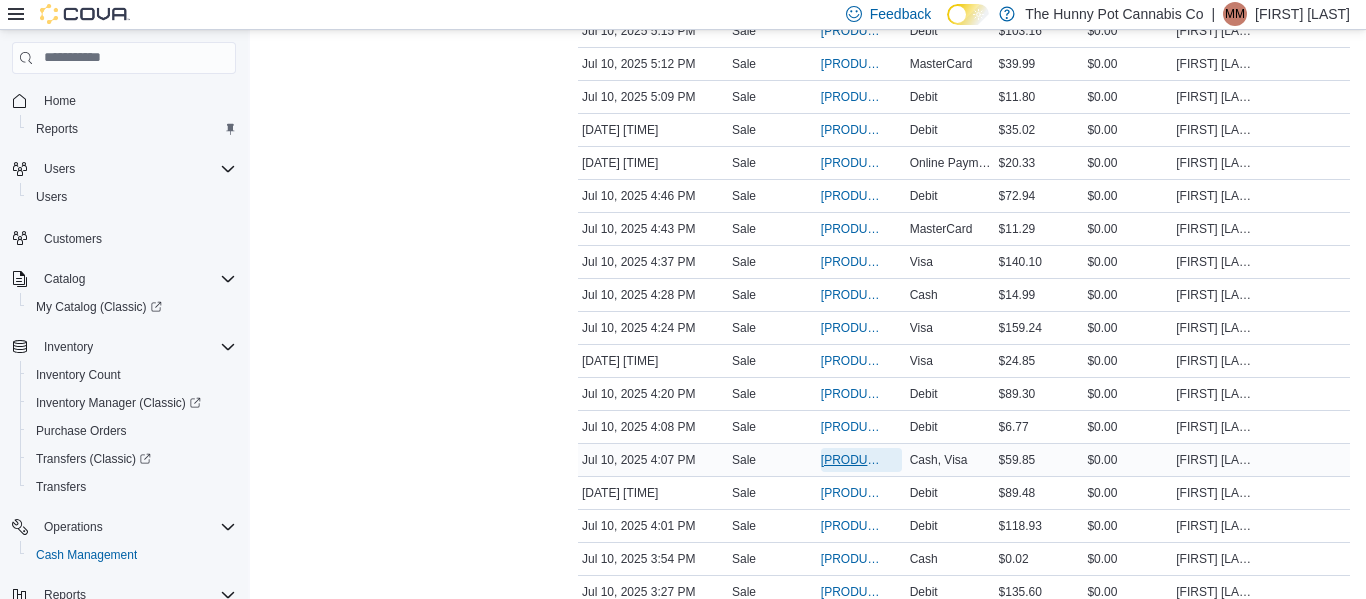 click on "[PRODUCT_CODE]" at bounding box center (851, 460) 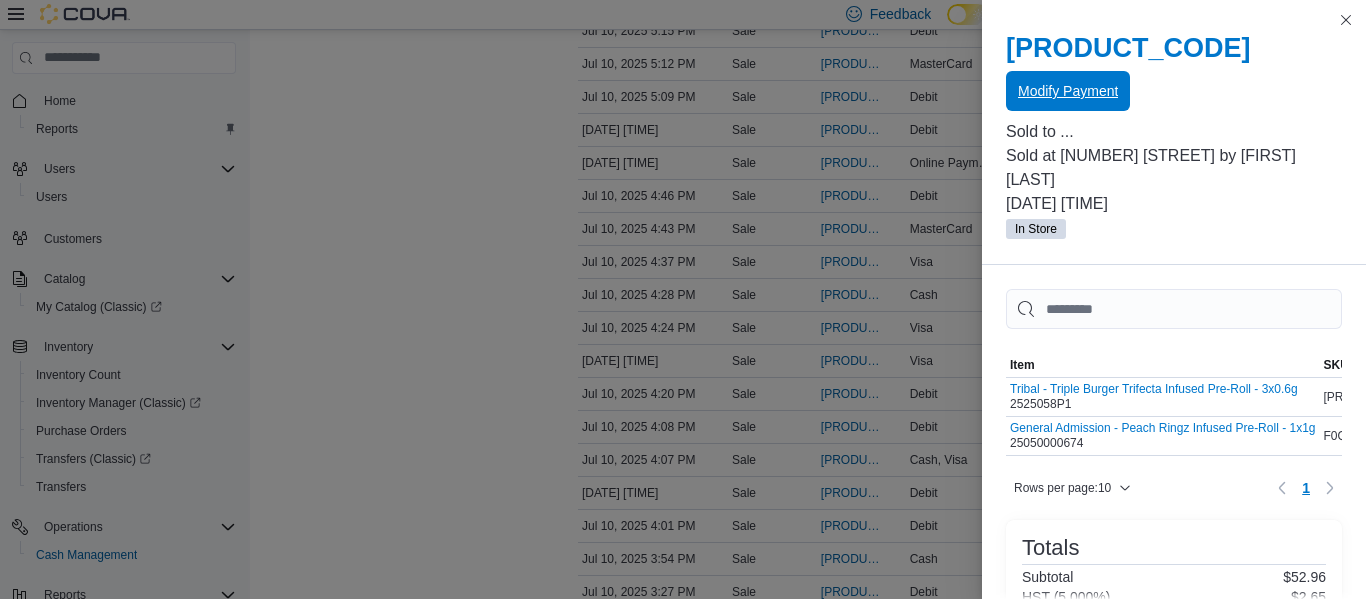 click on "Modify Payment" at bounding box center [1068, 91] 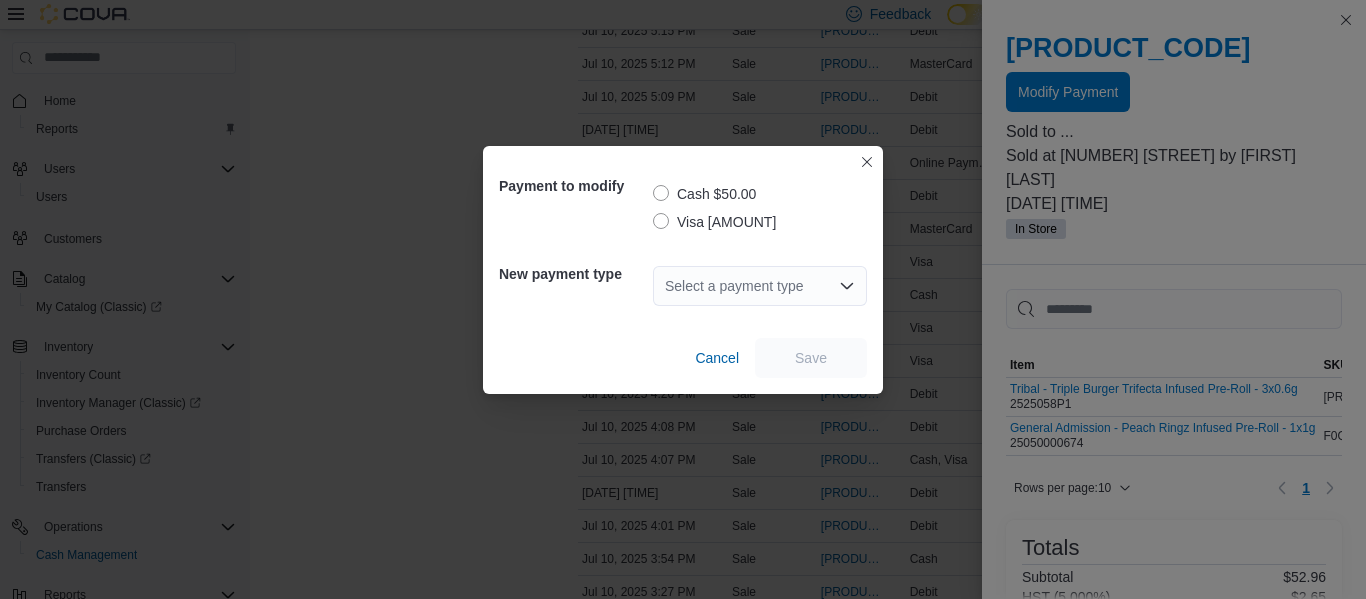 click on "Visa [AMOUNT]" at bounding box center (714, 222) 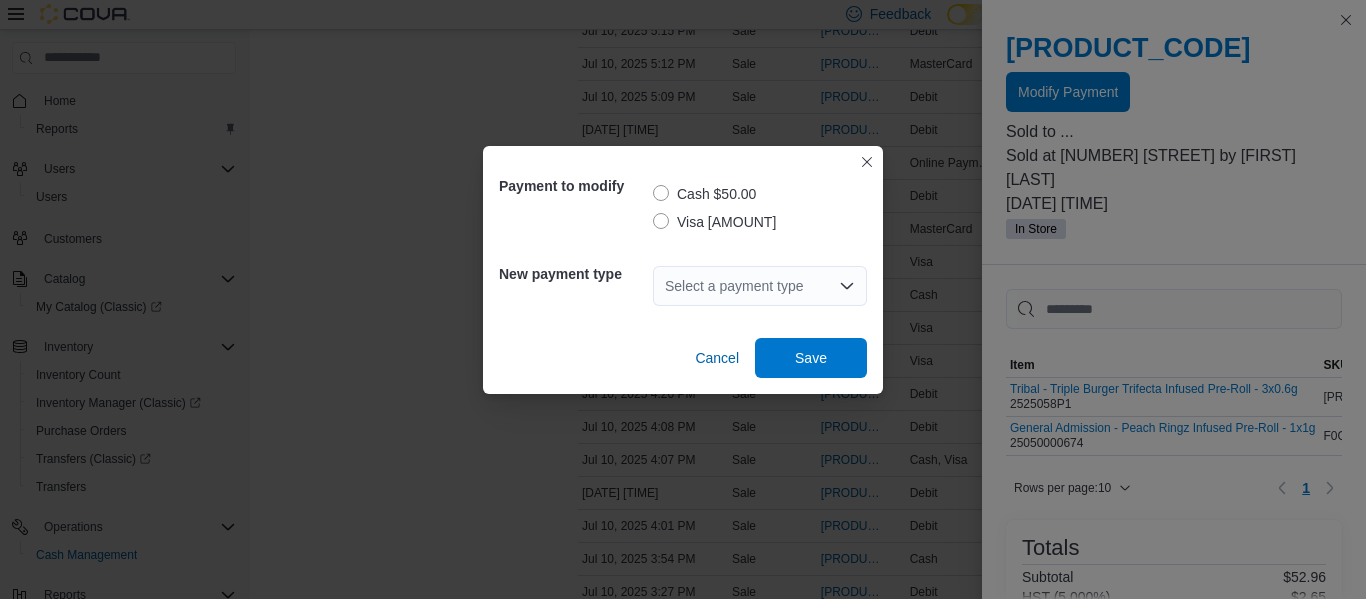 click on "Select a payment type" at bounding box center (760, 286) 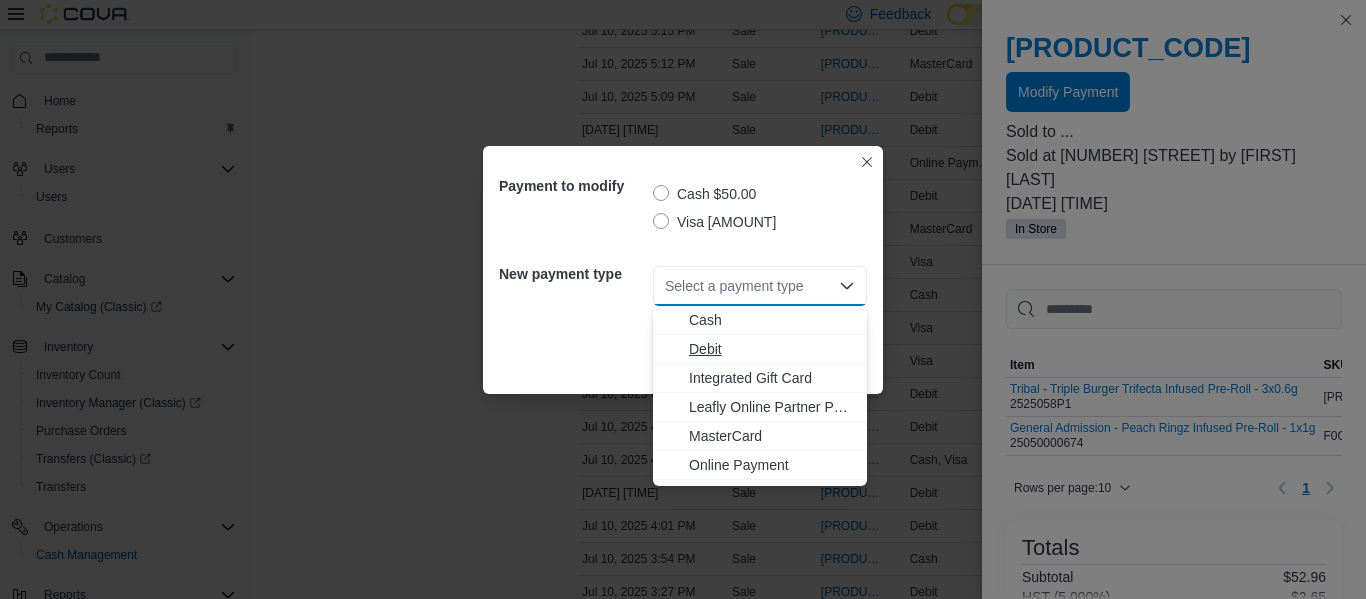 click on "Debit" at bounding box center [772, 349] 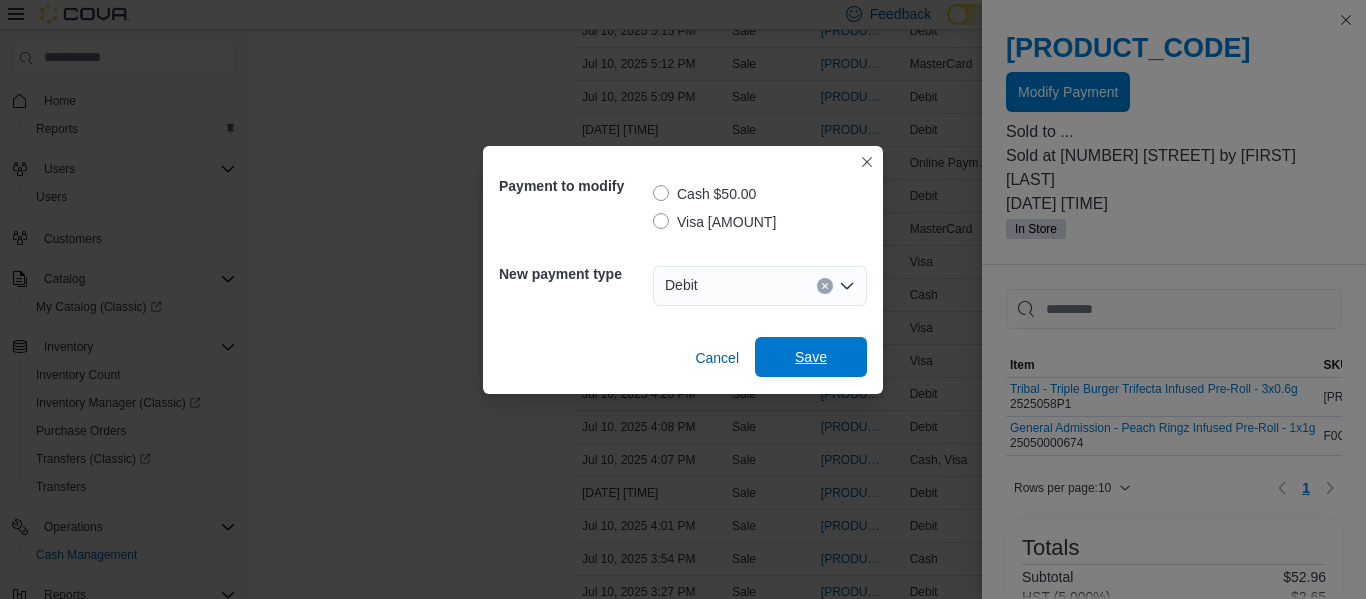 click on "Save" at bounding box center [811, 357] 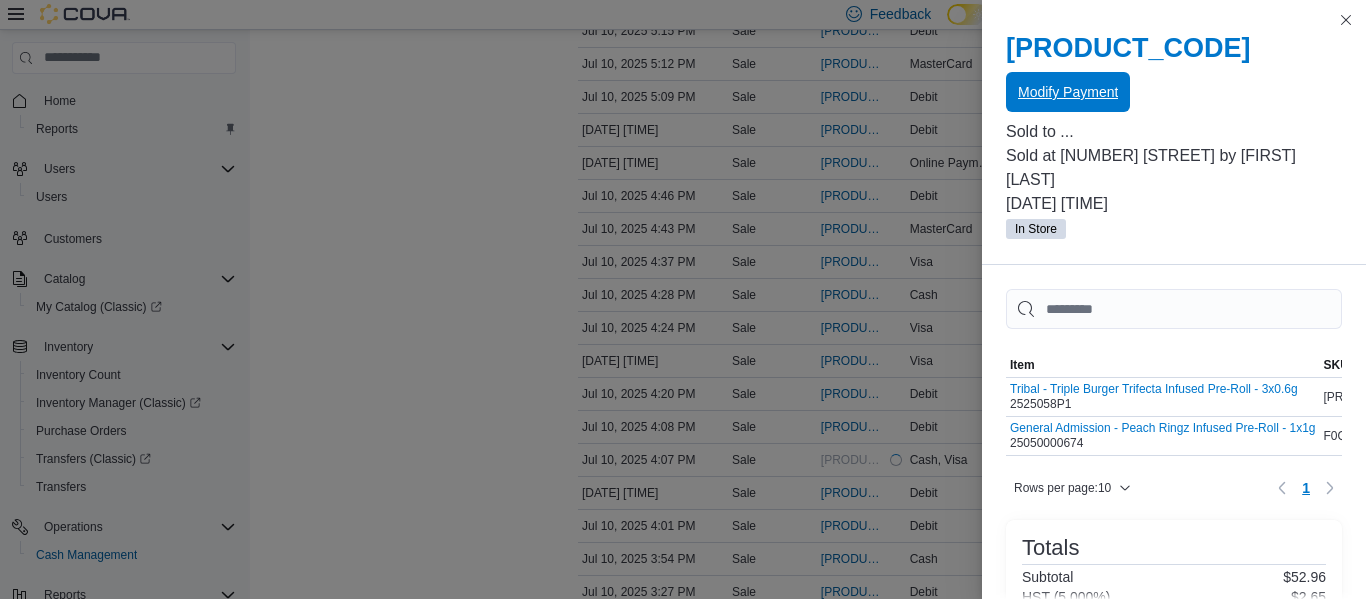 scroll, scrollTop: 0, scrollLeft: 0, axis: both 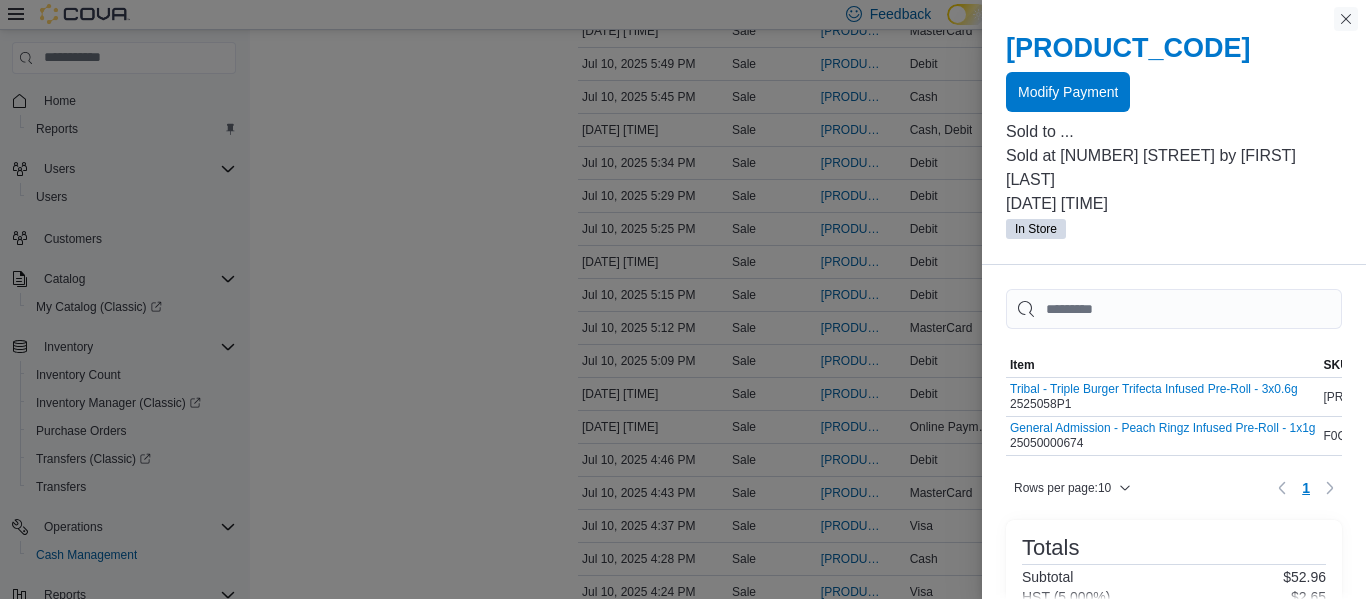 click at bounding box center [1346, 19] 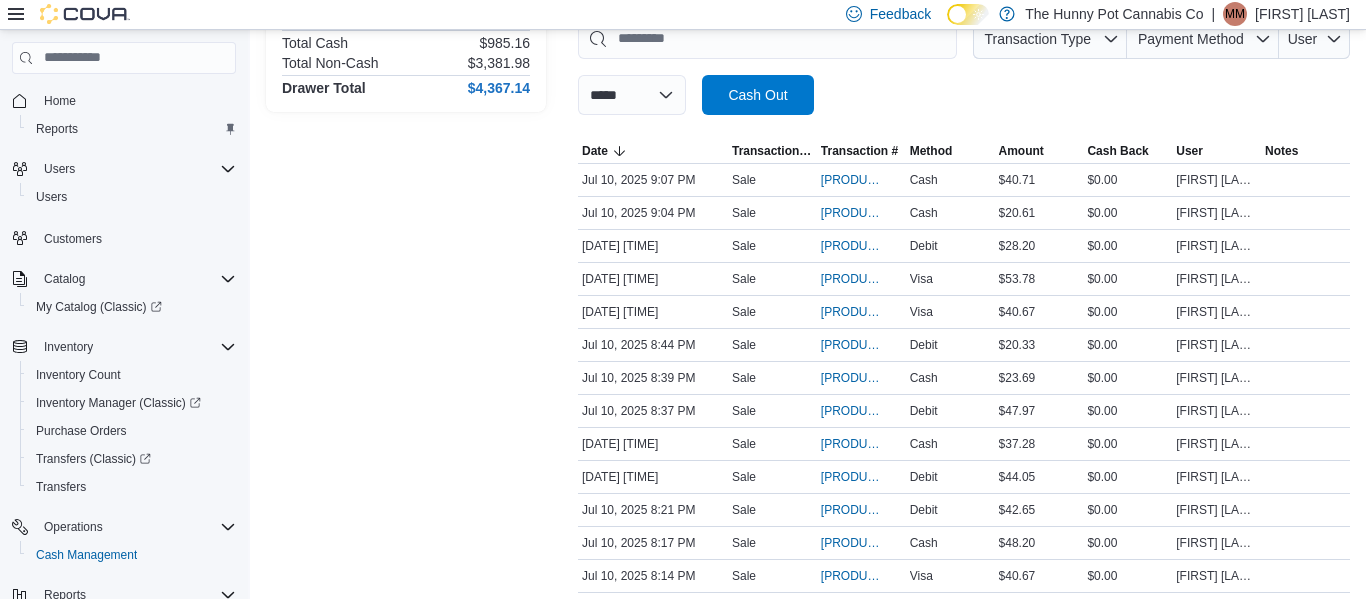 scroll, scrollTop: 0, scrollLeft: 0, axis: both 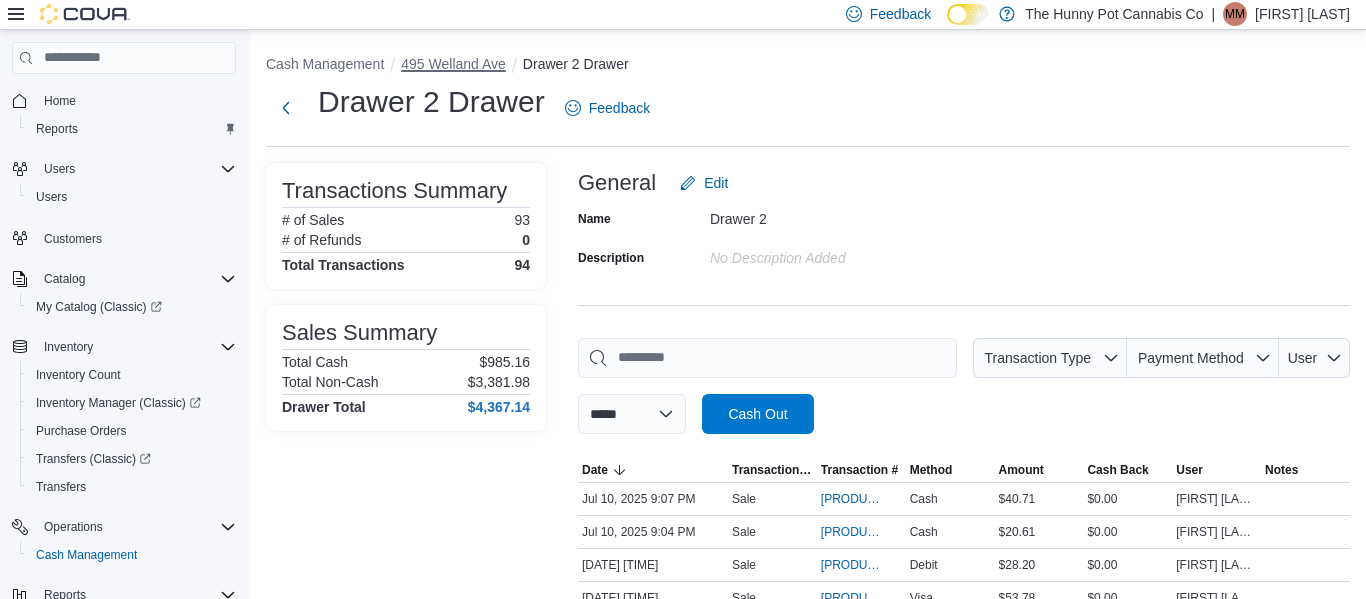 click on "495 Welland Ave" at bounding box center (453, 64) 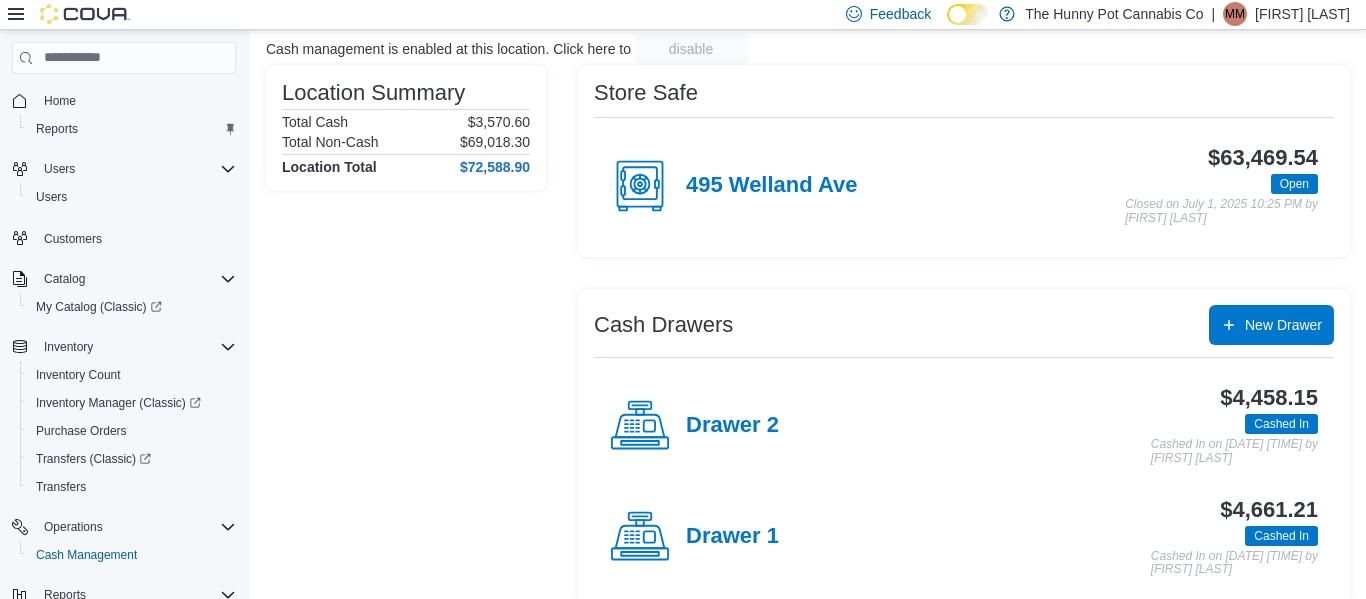 scroll, scrollTop: 156, scrollLeft: 0, axis: vertical 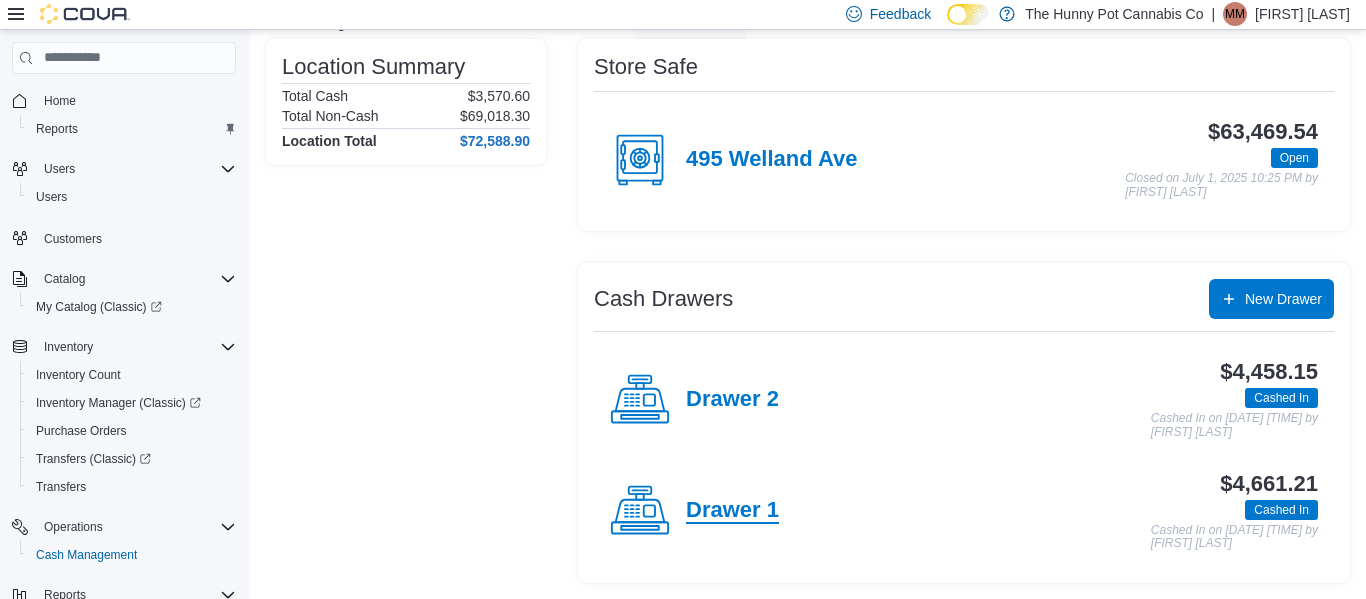 click on "Drawer 1" at bounding box center [732, 511] 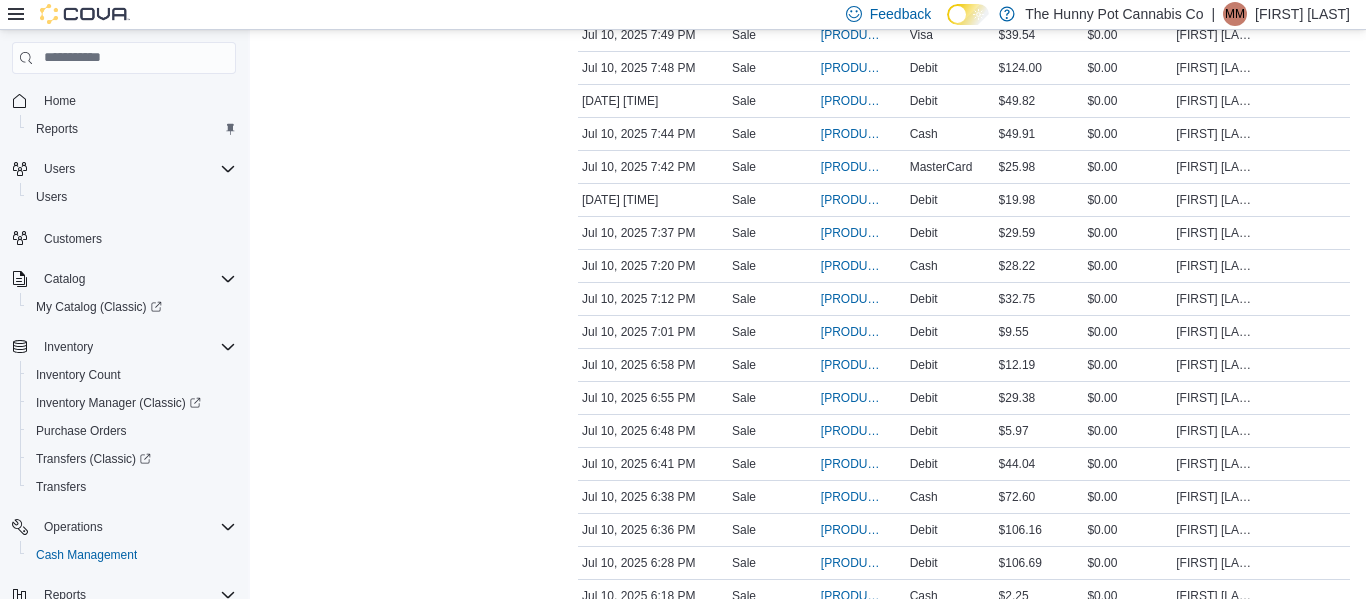 scroll, scrollTop: 1057, scrollLeft: 0, axis: vertical 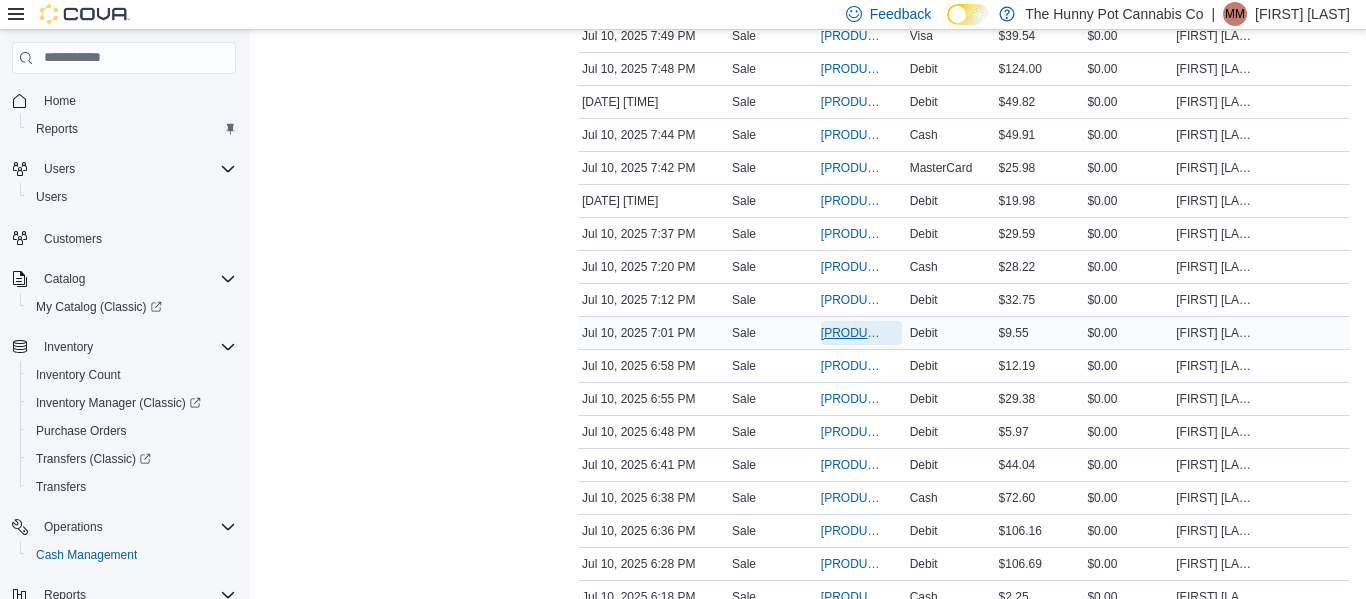 click on "[PRODUCT_CODE]" at bounding box center (851, 333) 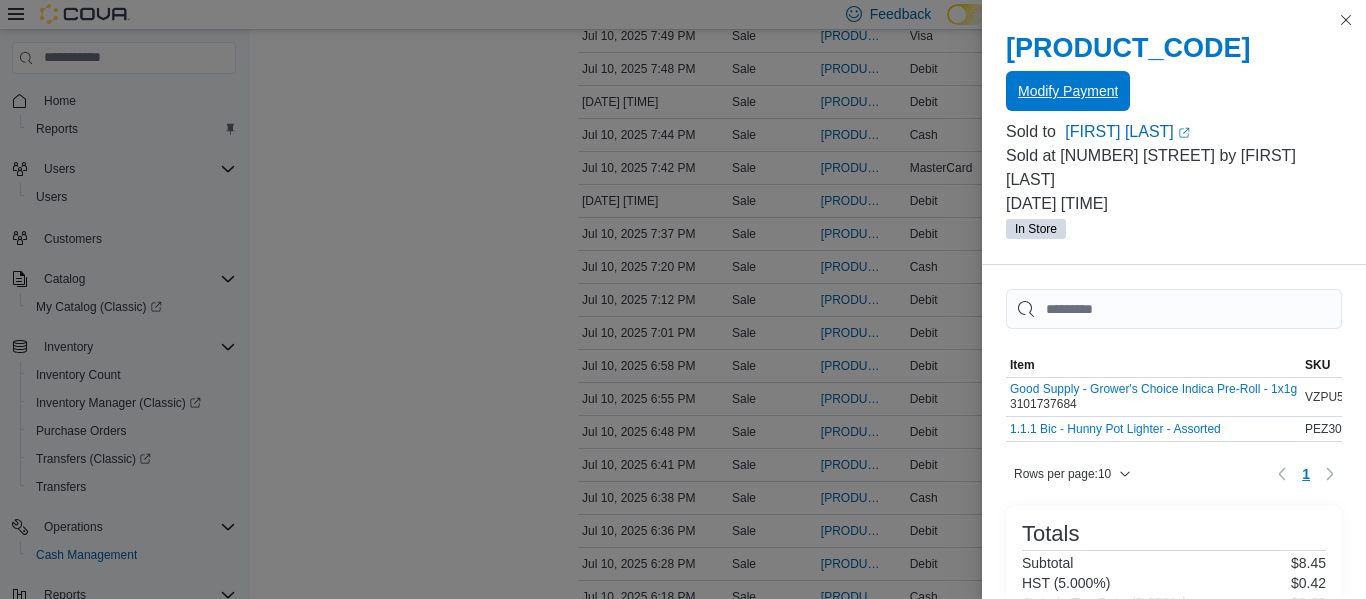 click on "Modify Payment" at bounding box center [1068, 91] 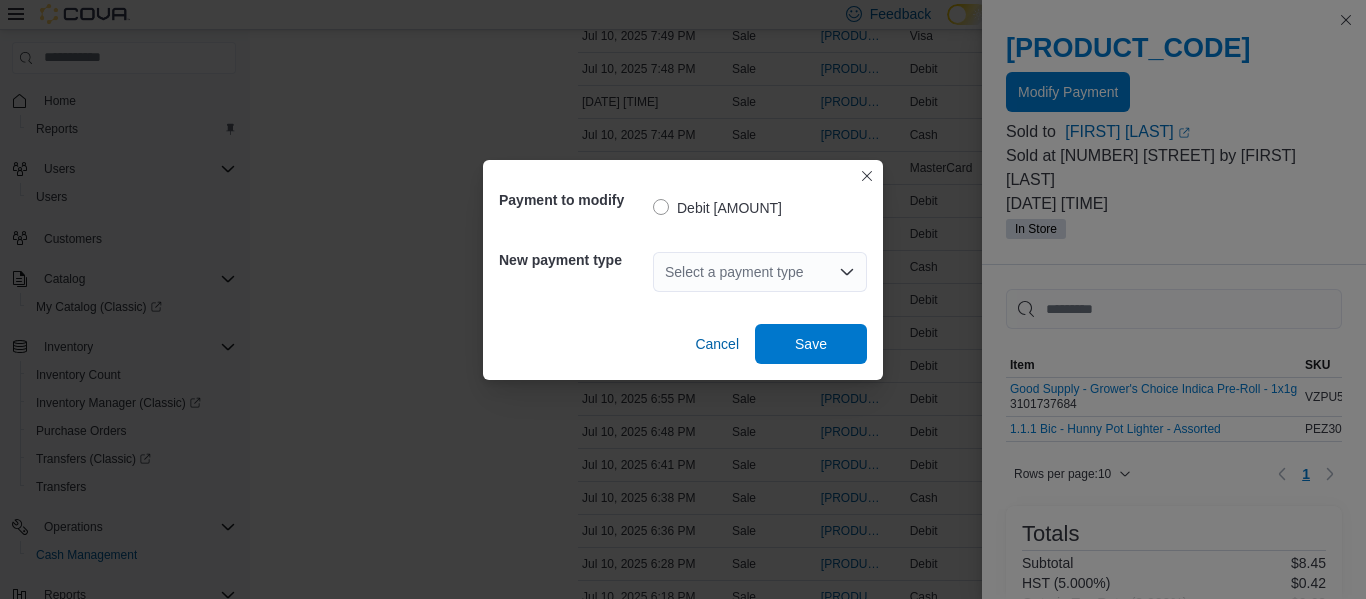 click on "Select a payment type" at bounding box center (760, 272) 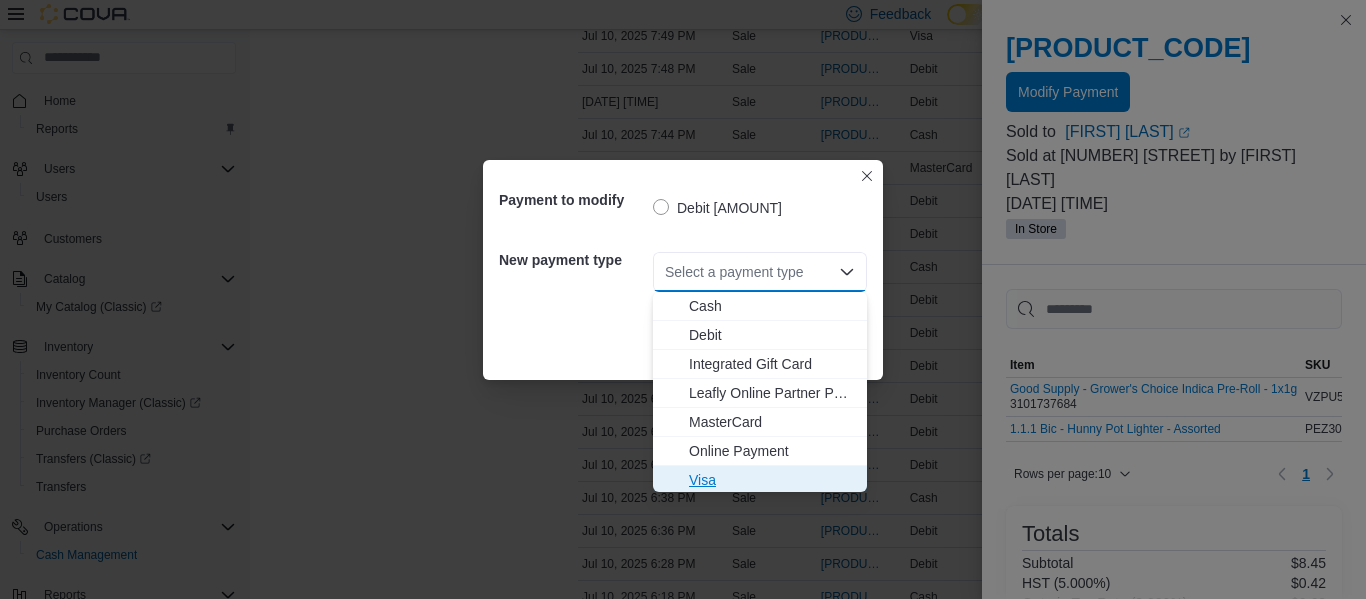 click on "Visa" at bounding box center (772, 480) 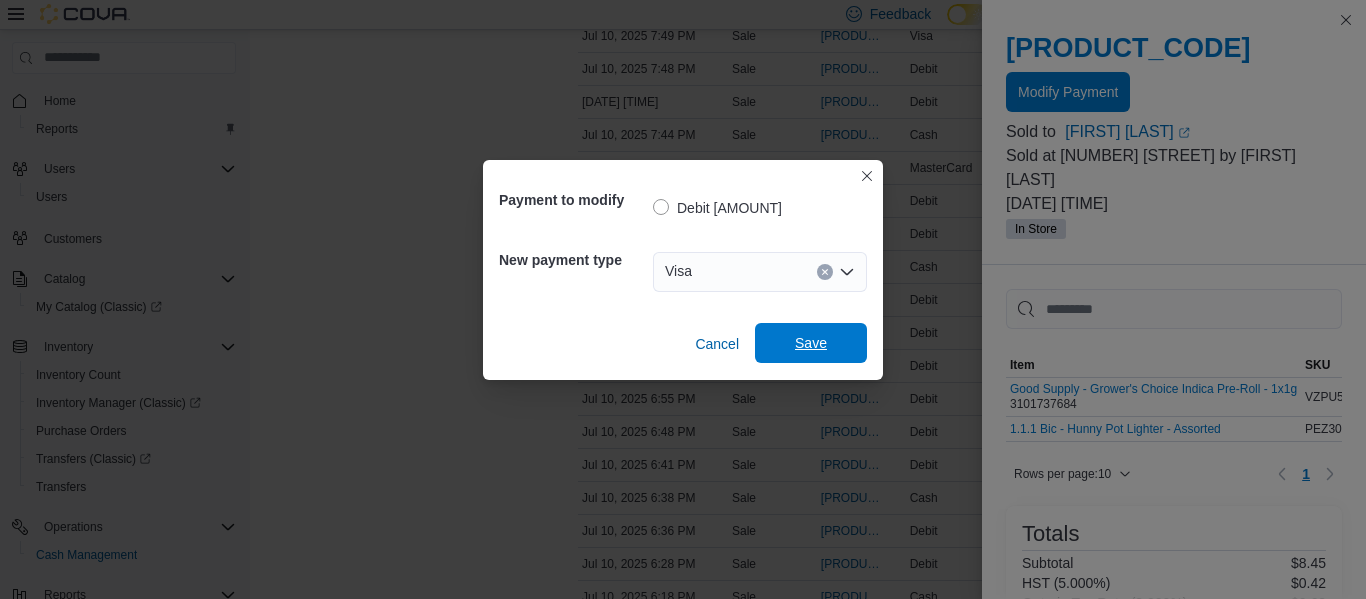 click on "Save" at bounding box center [811, 343] 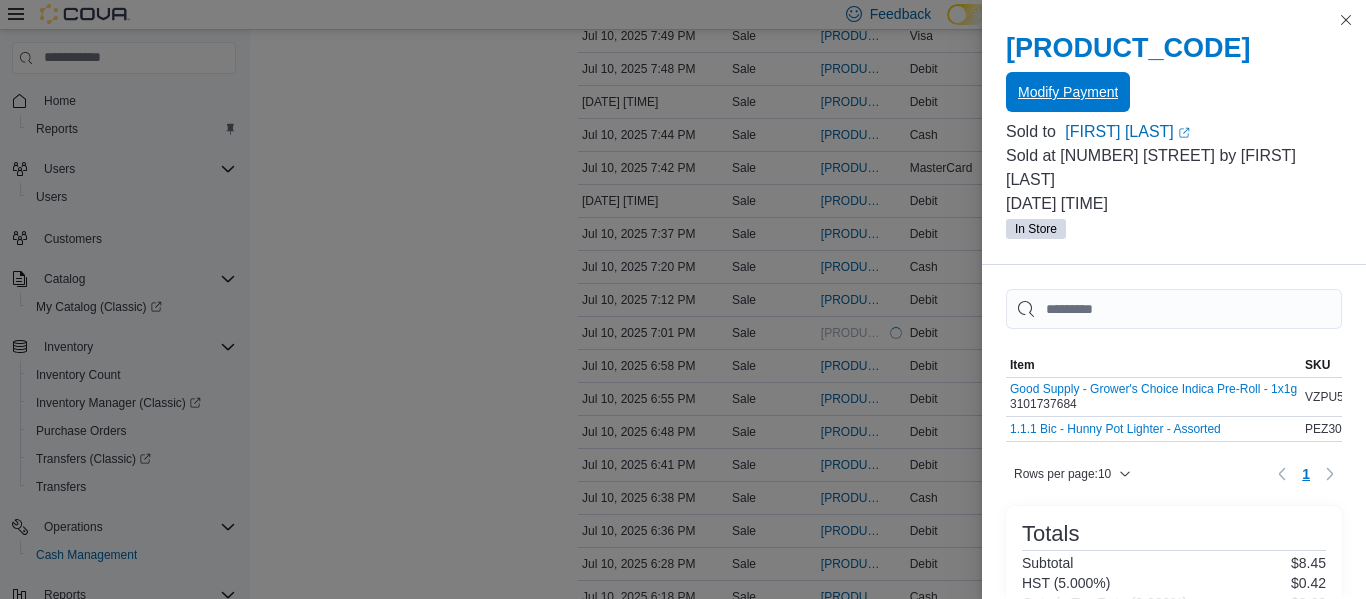 scroll, scrollTop: 0, scrollLeft: 0, axis: both 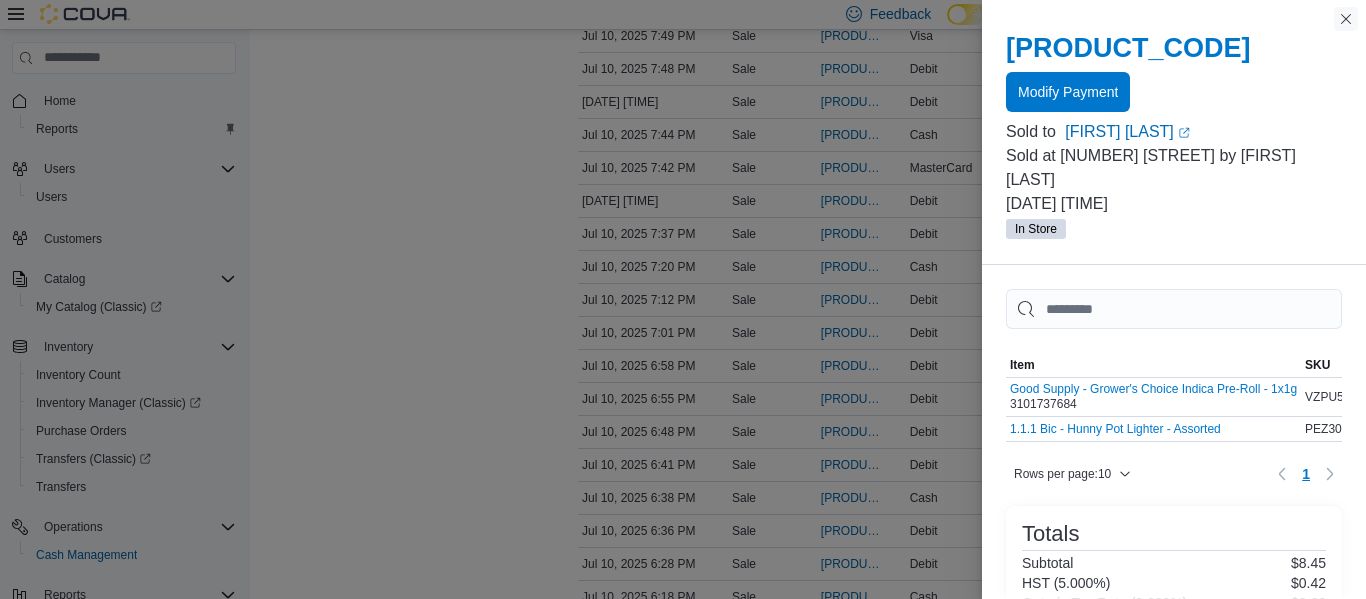 click at bounding box center [1346, 19] 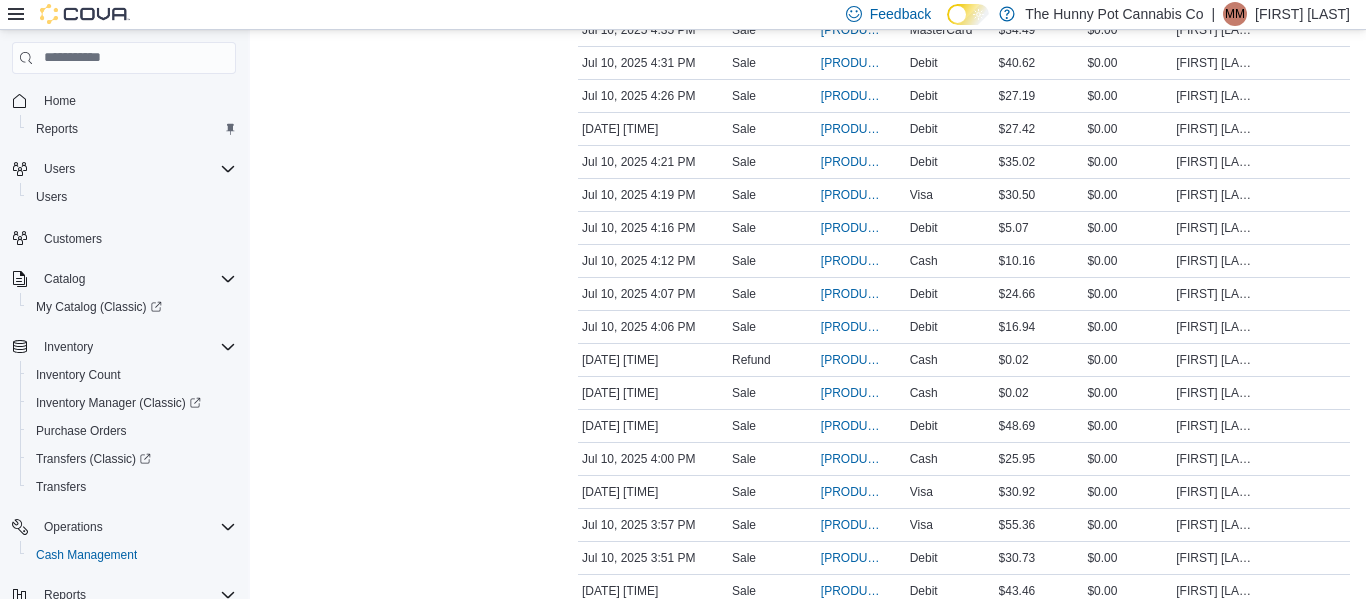 scroll, scrollTop: 2219, scrollLeft: 0, axis: vertical 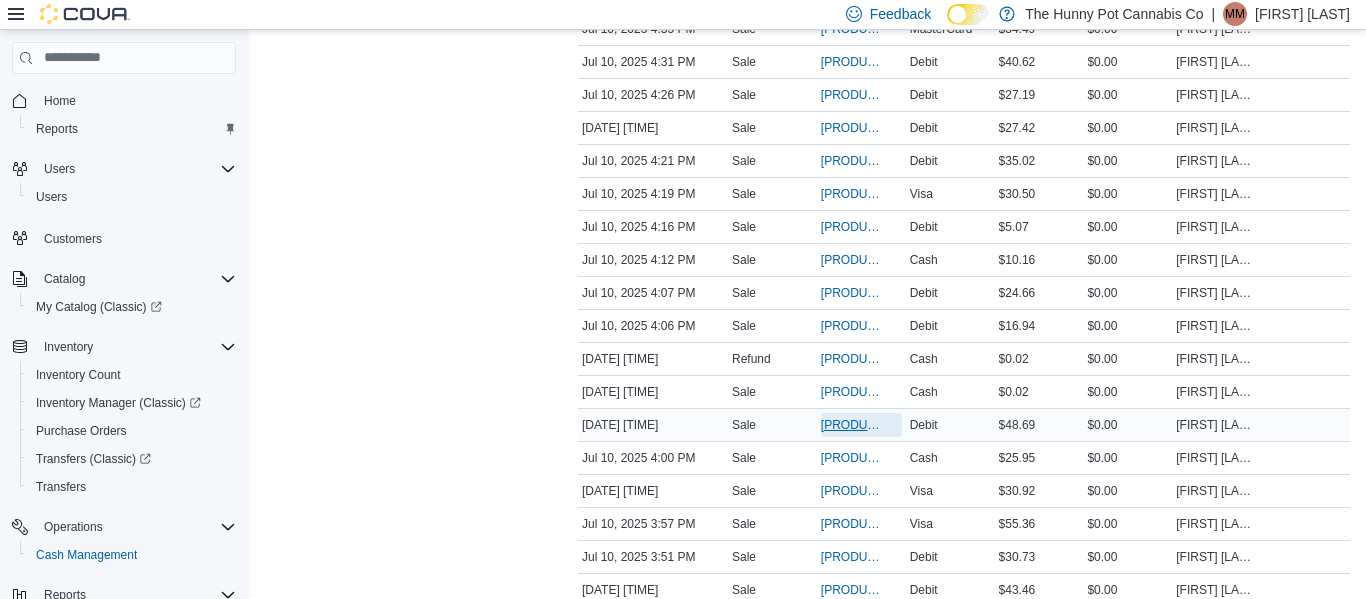 click on "[PRODUCT_CODE]" at bounding box center (851, 425) 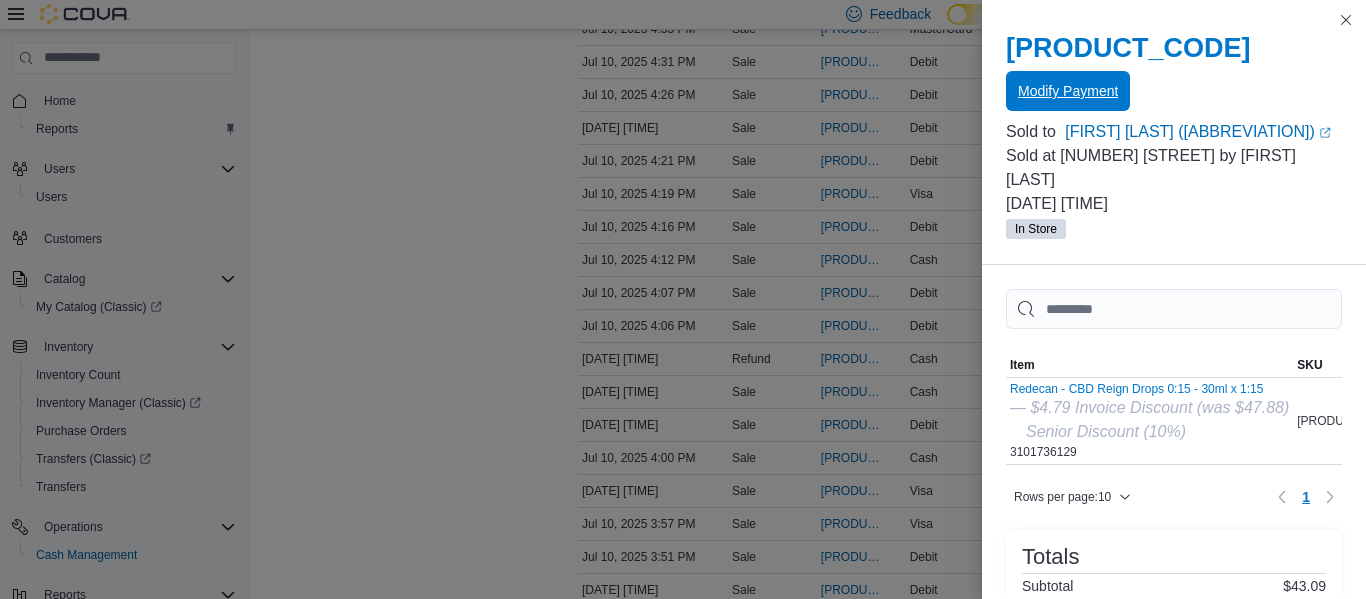 click on "Modify Payment" at bounding box center (1068, 91) 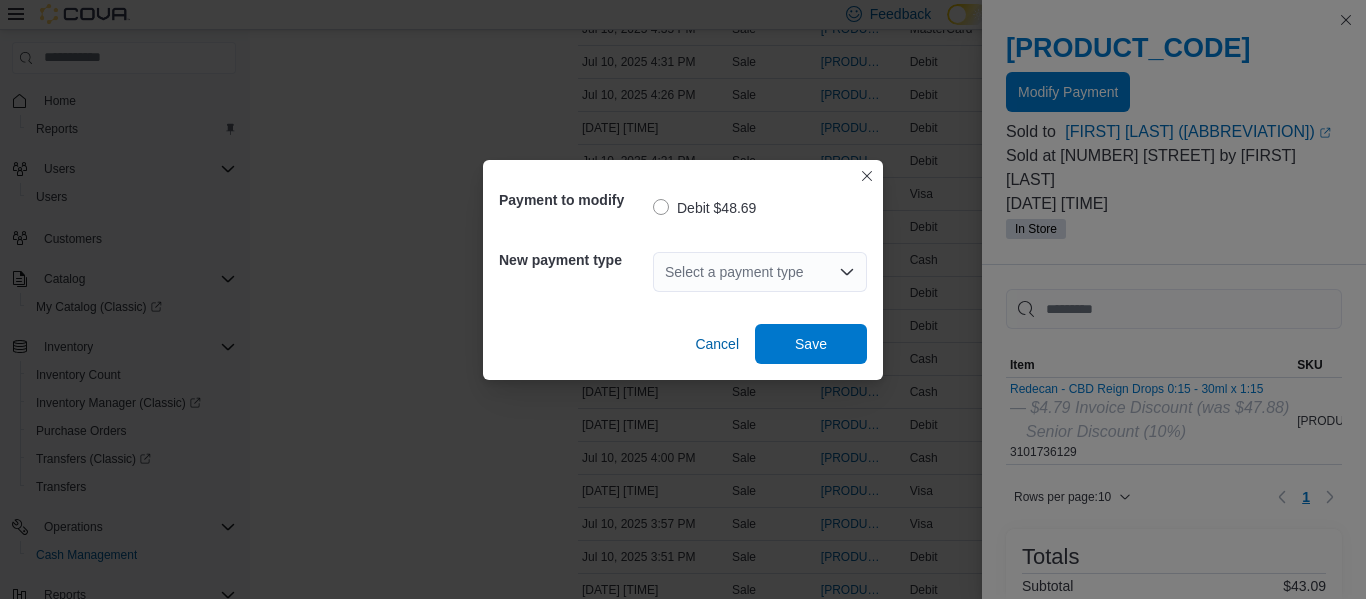 click on "Select a payment type" at bounding box center [760, 272] 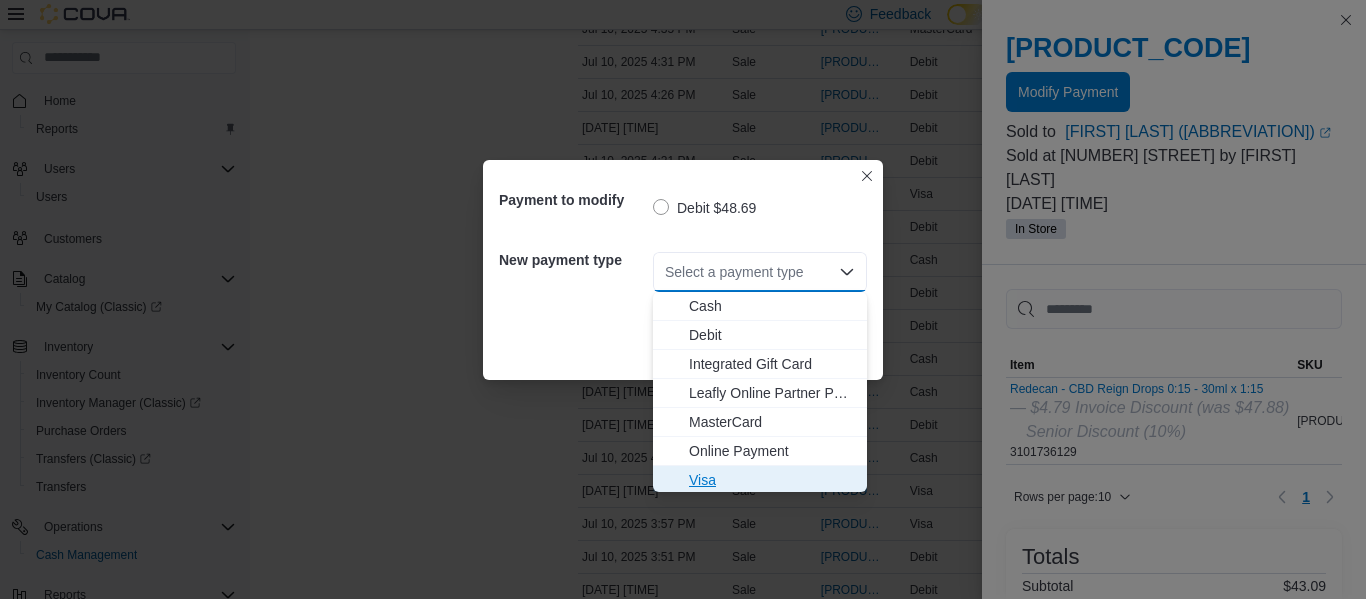 click on "Visa" at bounding box center (772, 480) 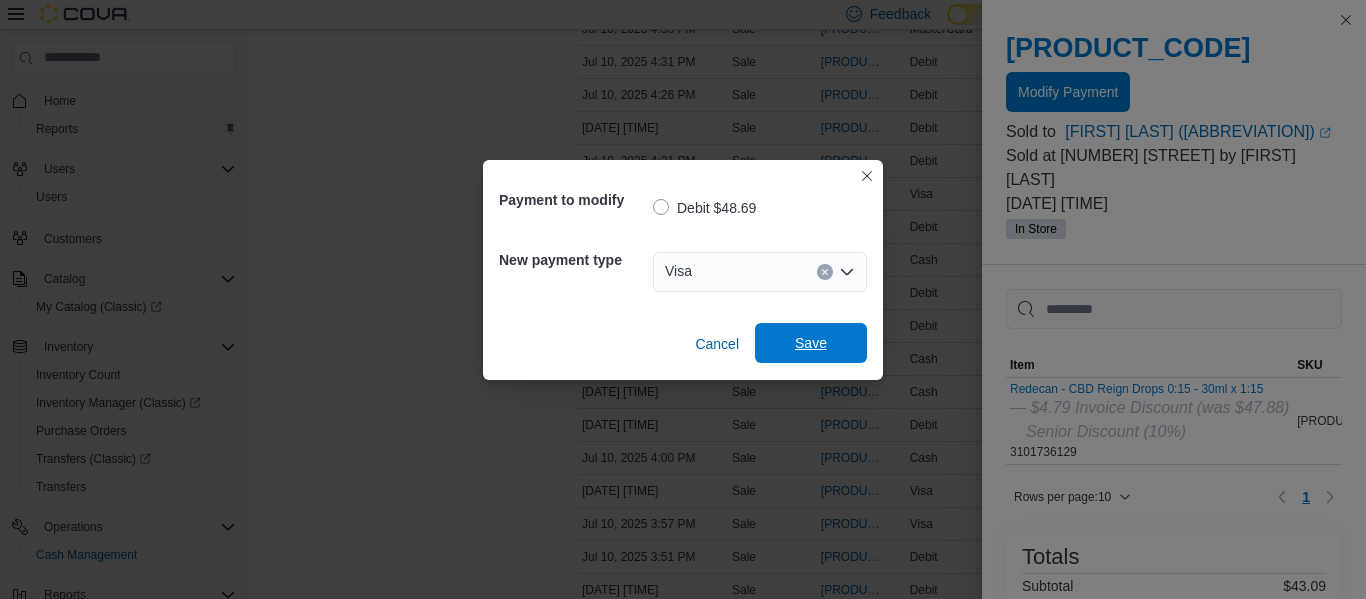 click on "Save" at bounding box center [811, 343] 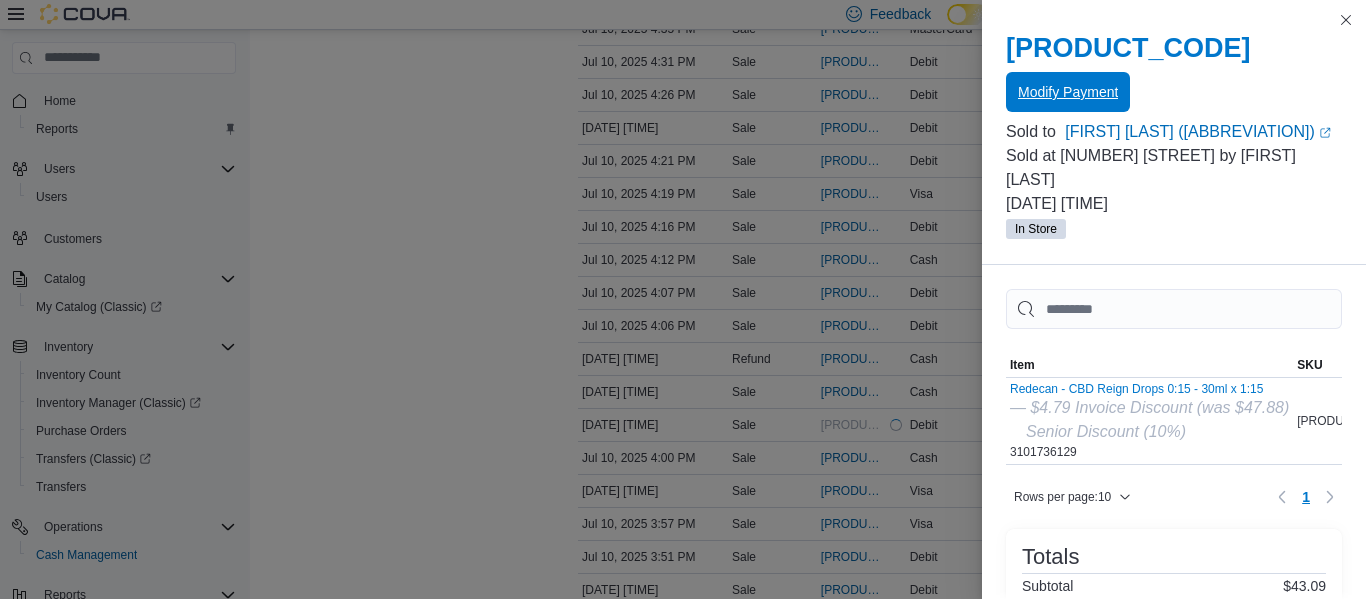 scroll, scrollTop: 0, scrollLeft: 0, axis: both 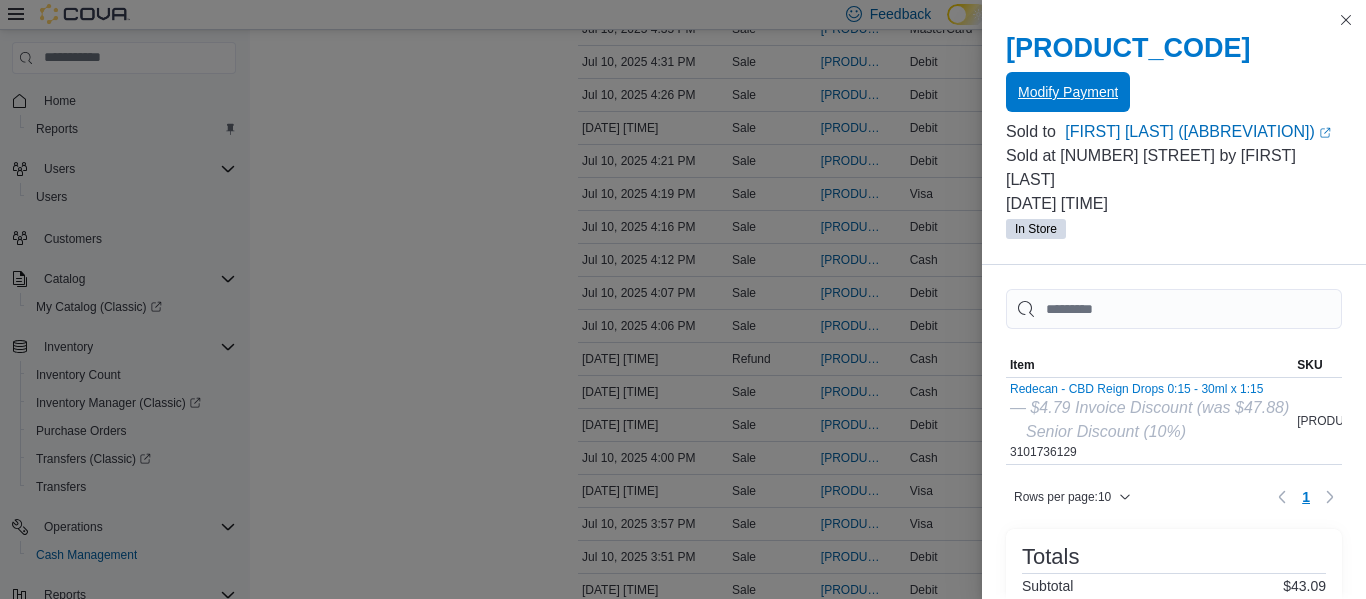 type 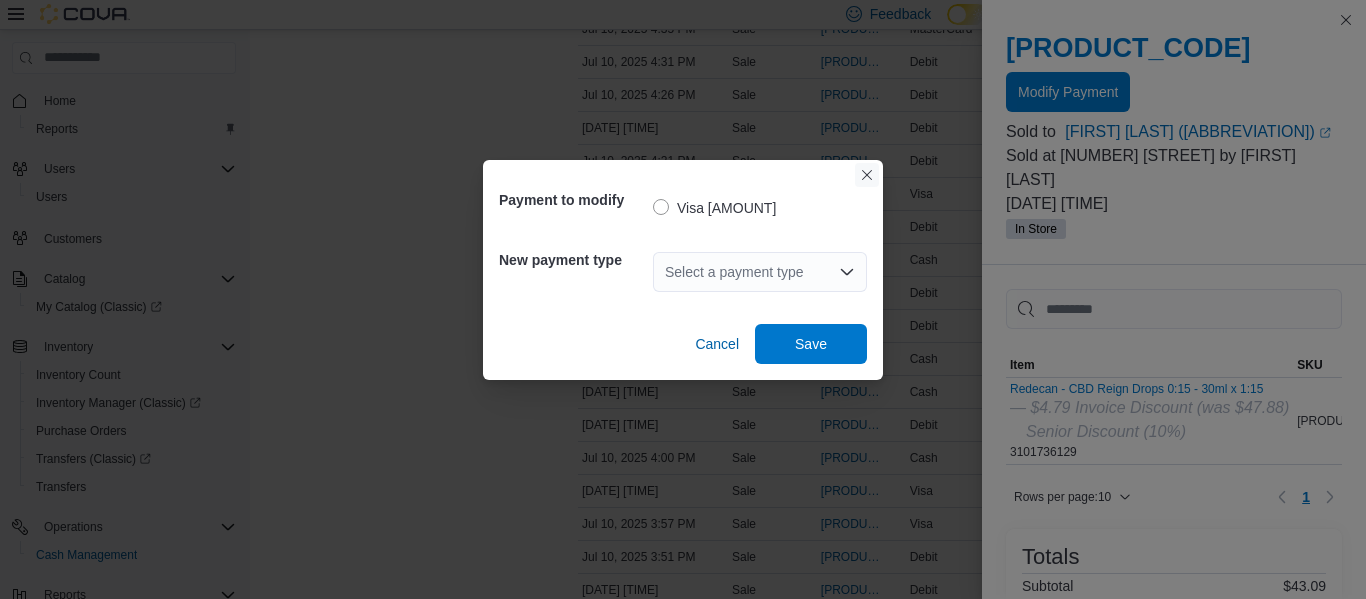 click at bounding box center [867, 175] 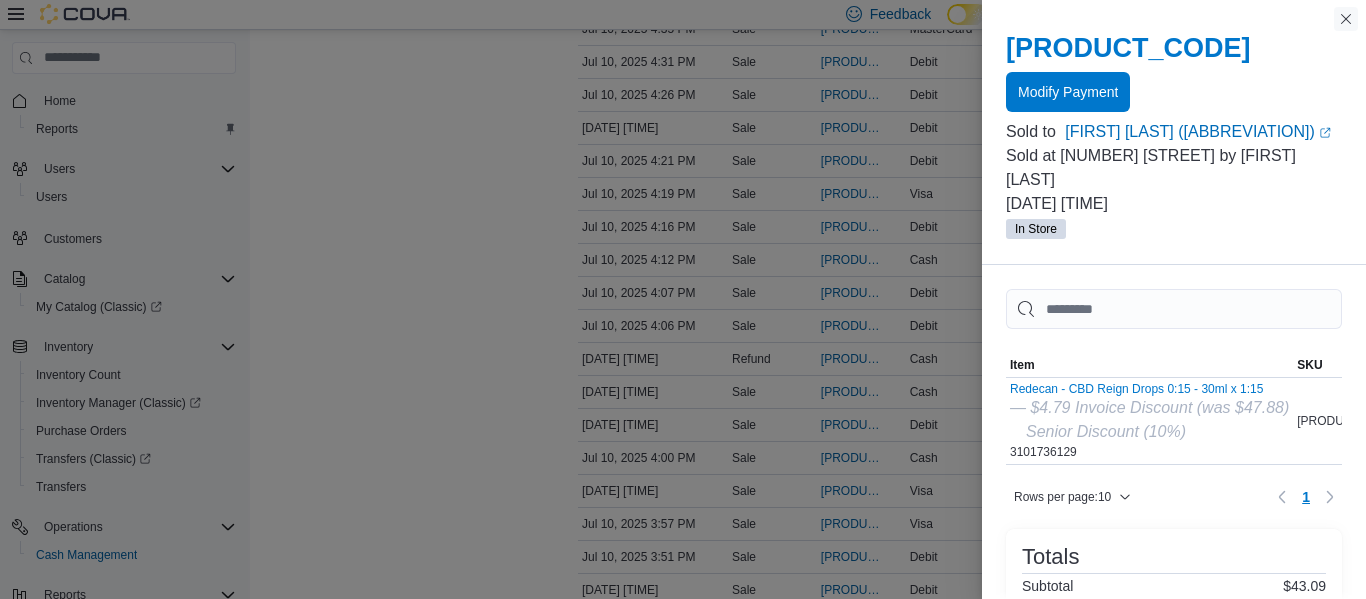 click at bounding box center [1346, 19] 